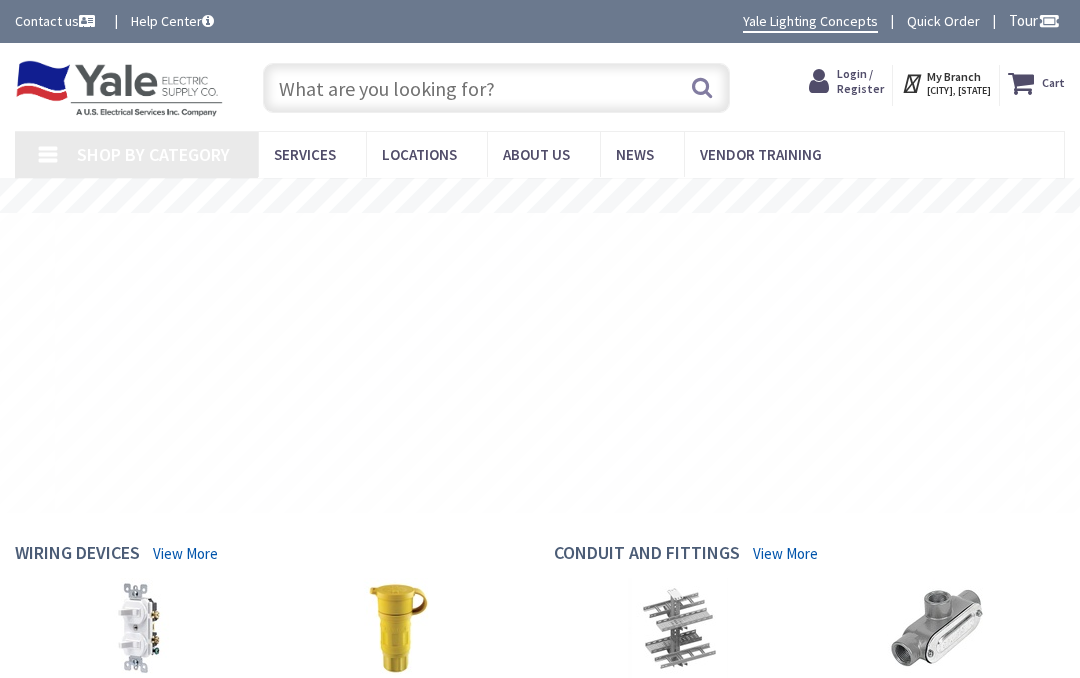 scroll, scrollTop: 0, scrollLeft: 0, axis: both 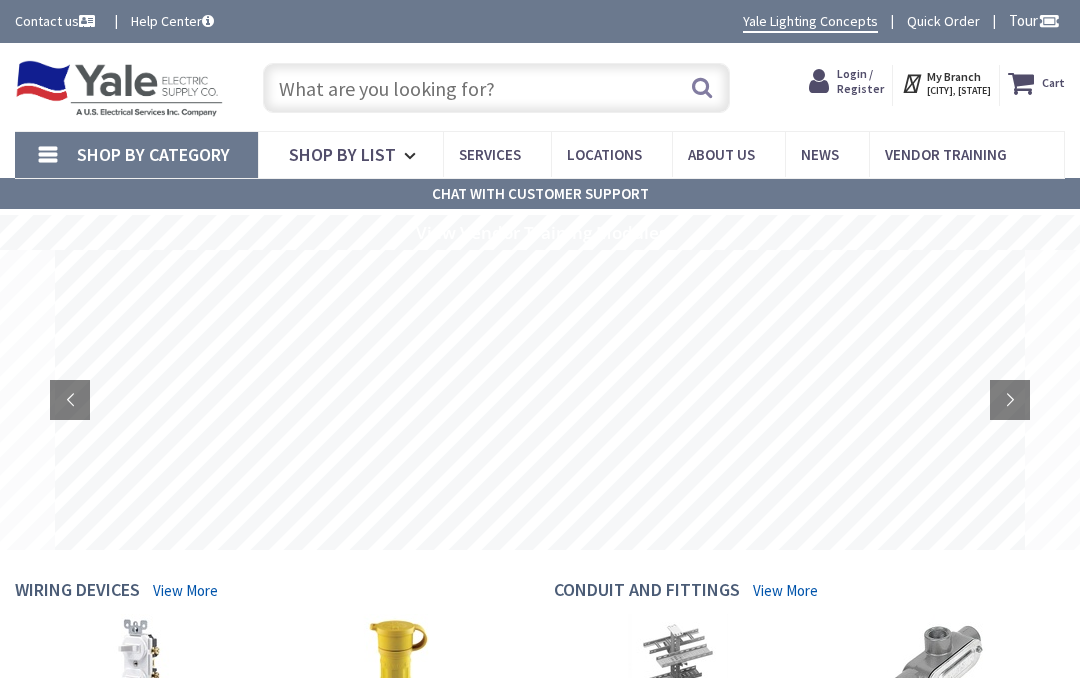 click on "Login / Register" at bounding box center [860, 80] 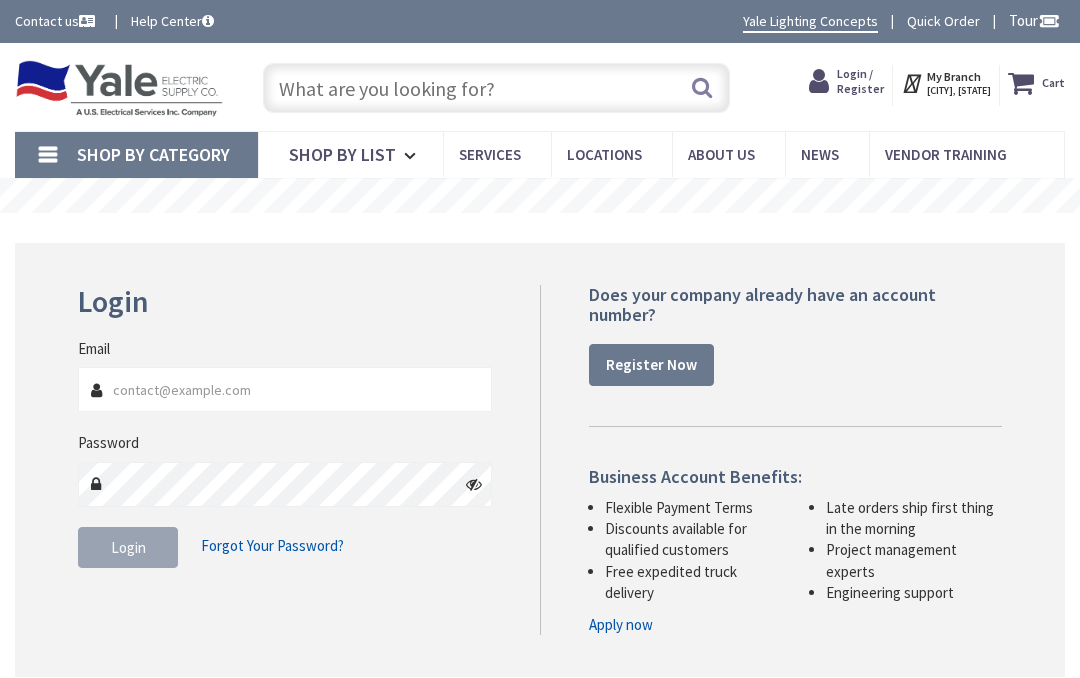 scroll, scrollTop: 0, scrollLeft: 0, axis: both 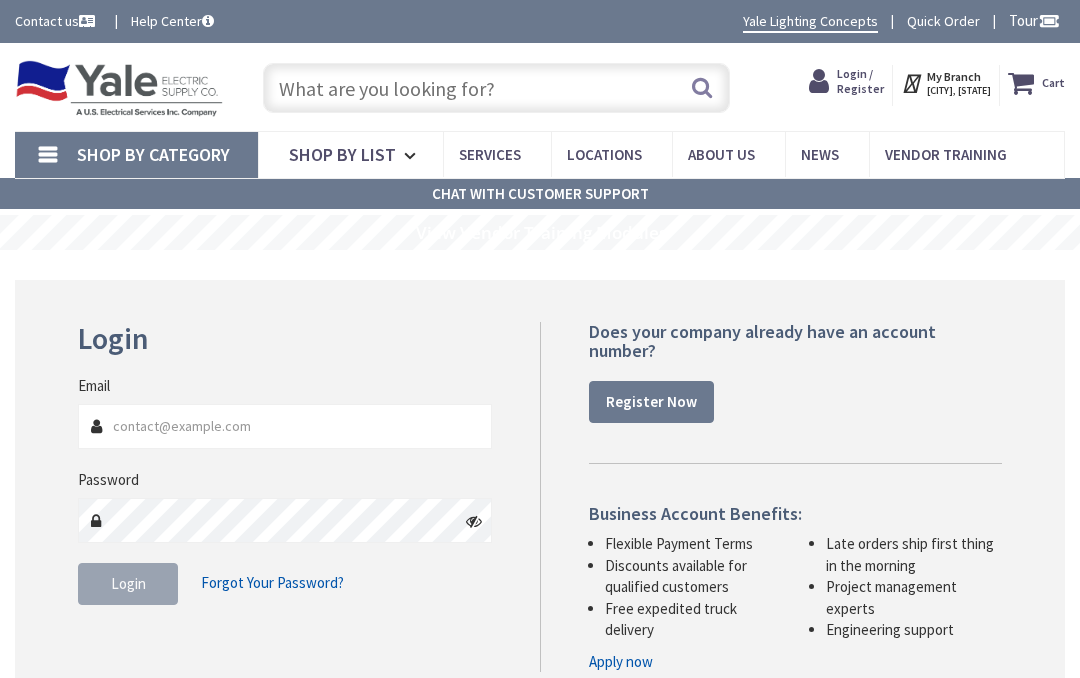 type on "[EMAIL]" 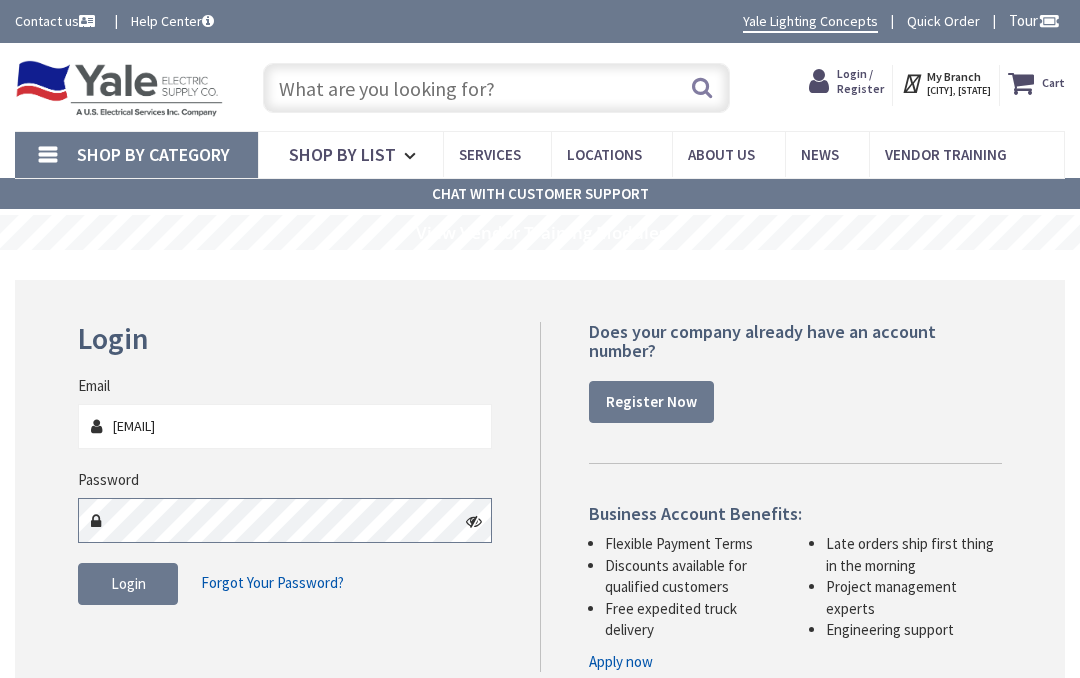 scroll, scrollTop: 122, scrollLeft: 0, axis: vertical 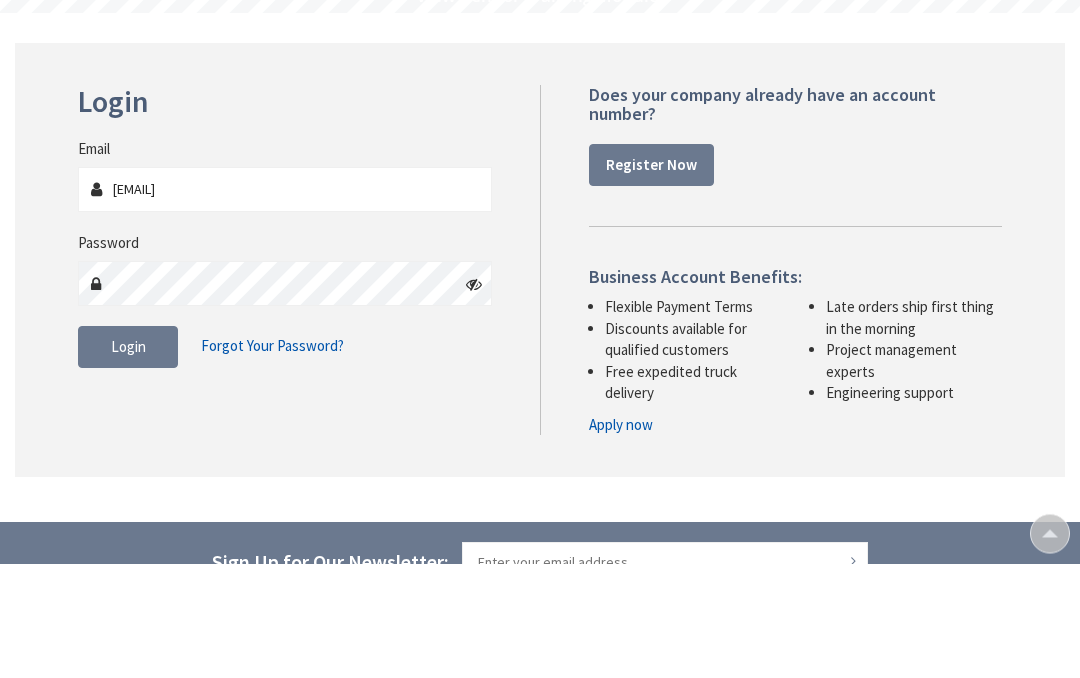 click at bounding box center [474, 399] 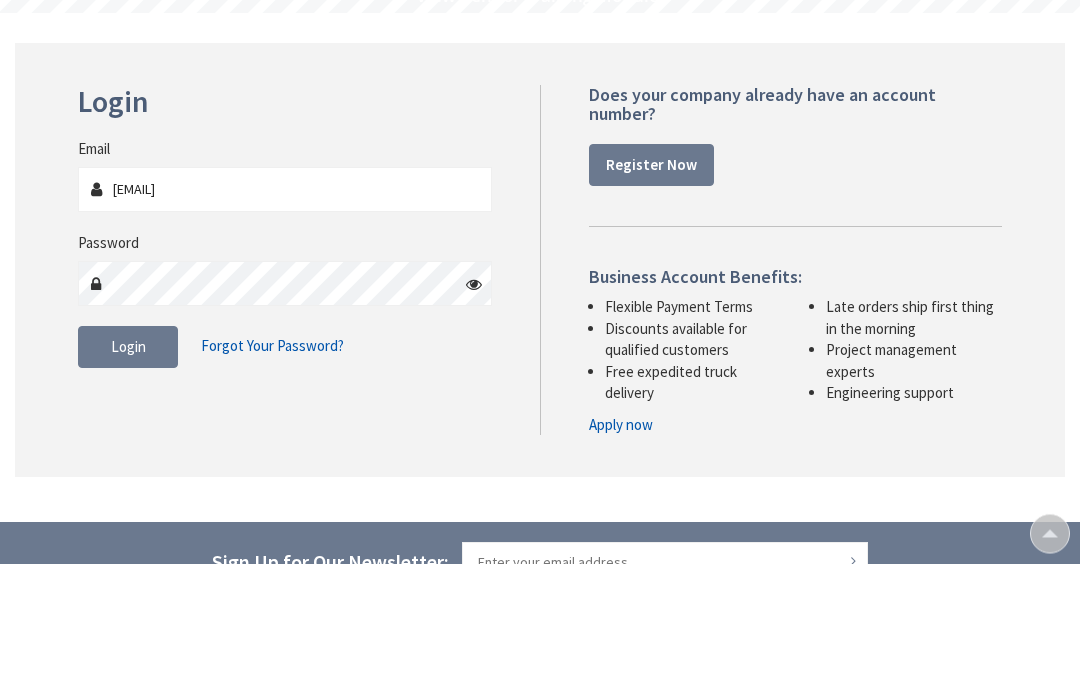 scroll, scrollTop: 237, scrollLeft: 0, axis: vertical 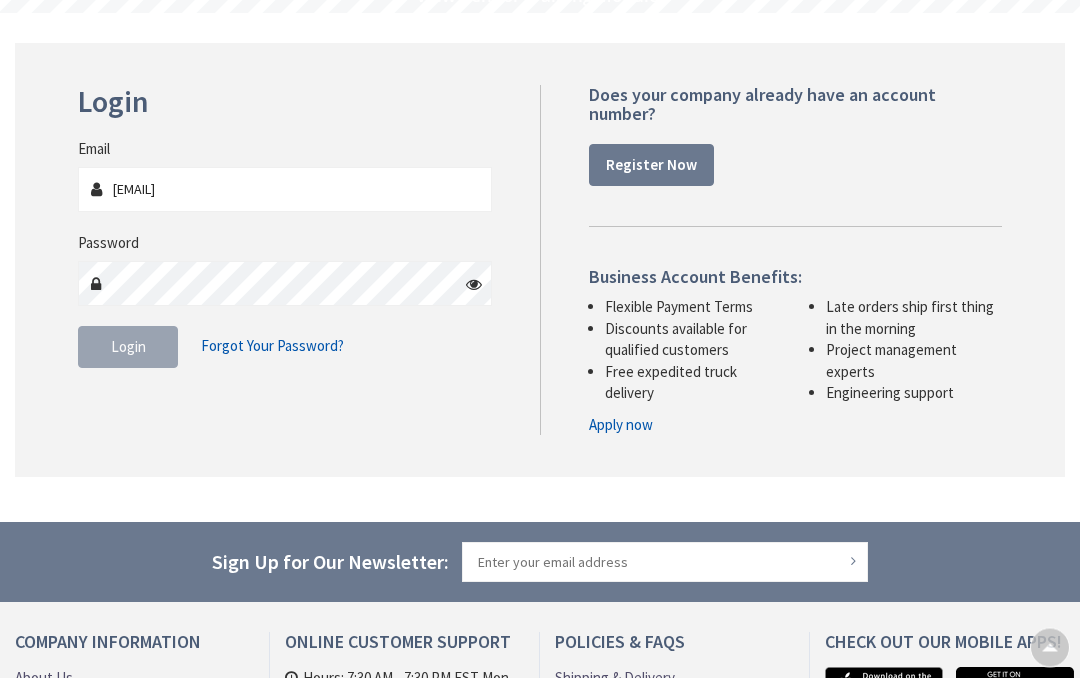 click on "Forgot Your Password?" at bounding box center (272, 346) 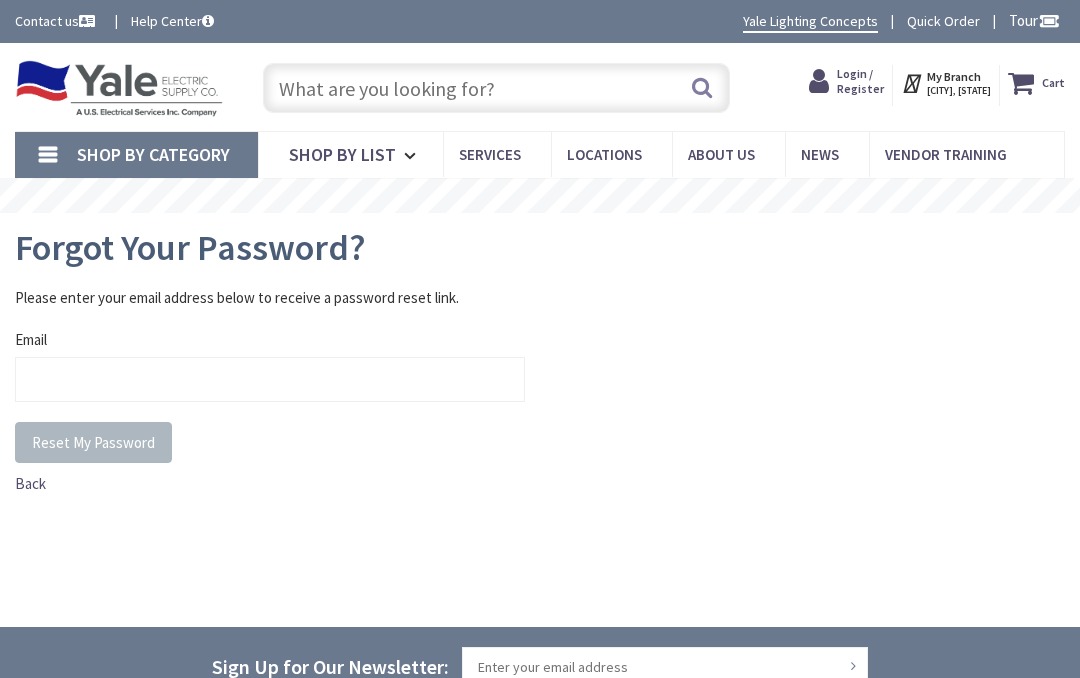 scroll, scrollTop: 0, scrollLeft: 0, axis: both 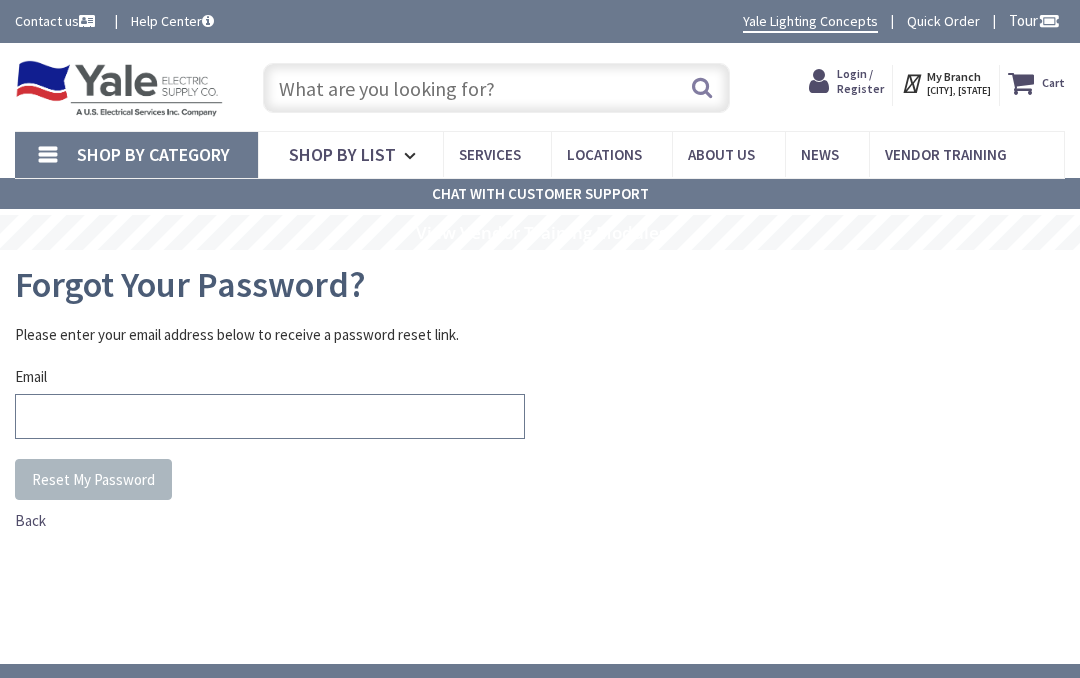 click on "Email" at bounding box center [270, 416] 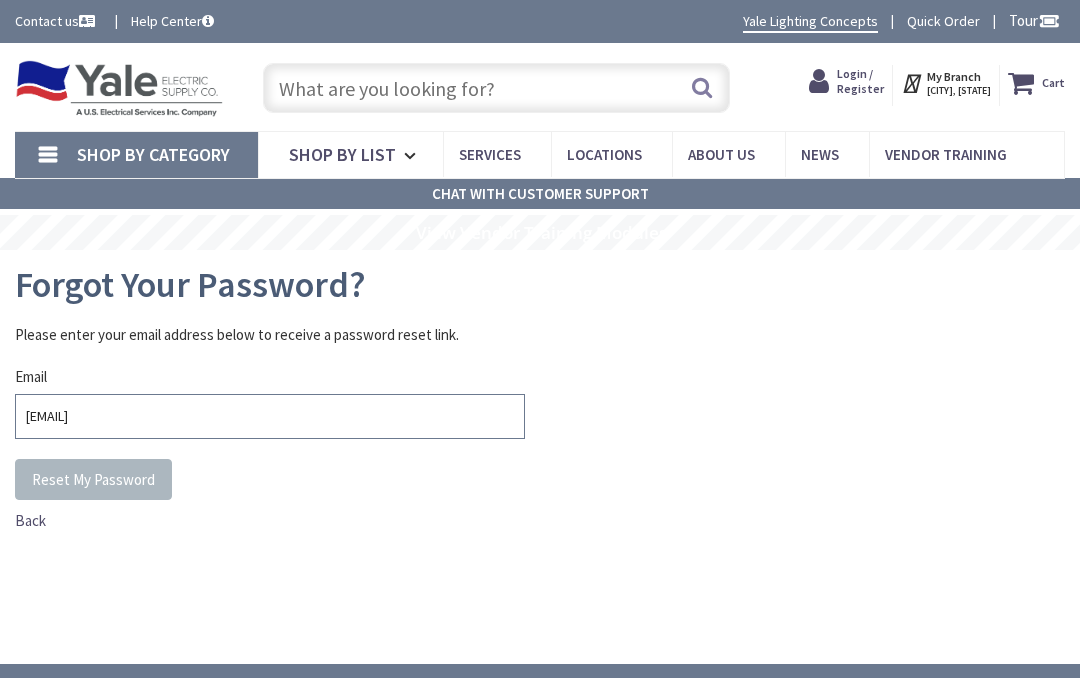 type on "[EMAIL]" 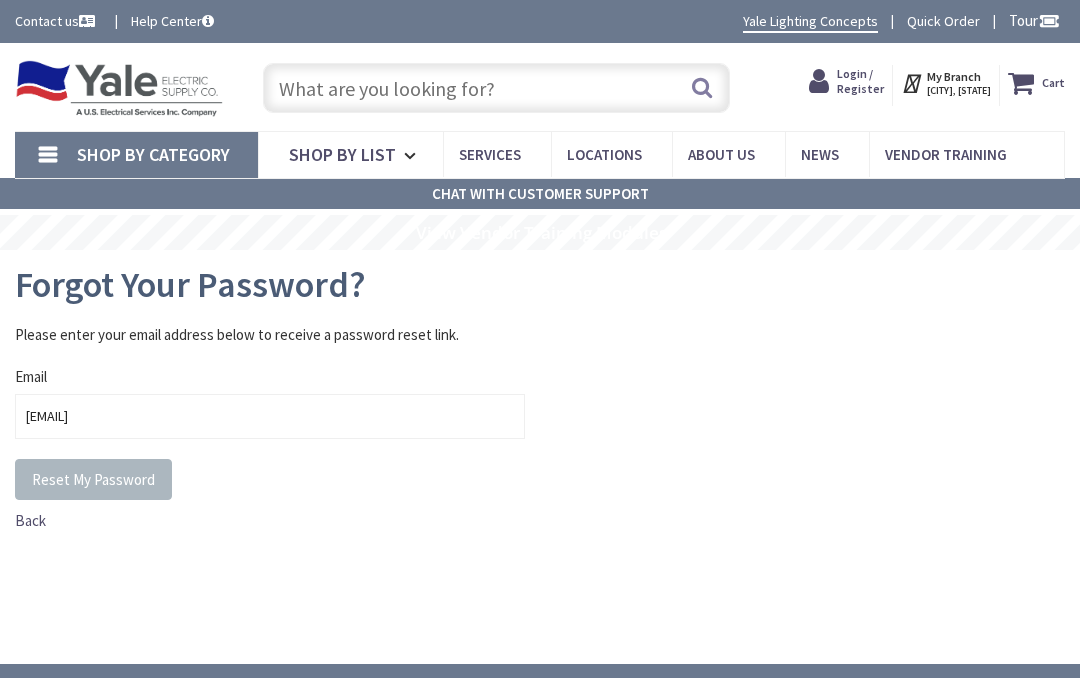 click on "Please enter your email address below to receive a password reset link.
Email
aamador@ewingboe.org
Reset My Password
Back" at bounding box center [540, 427] 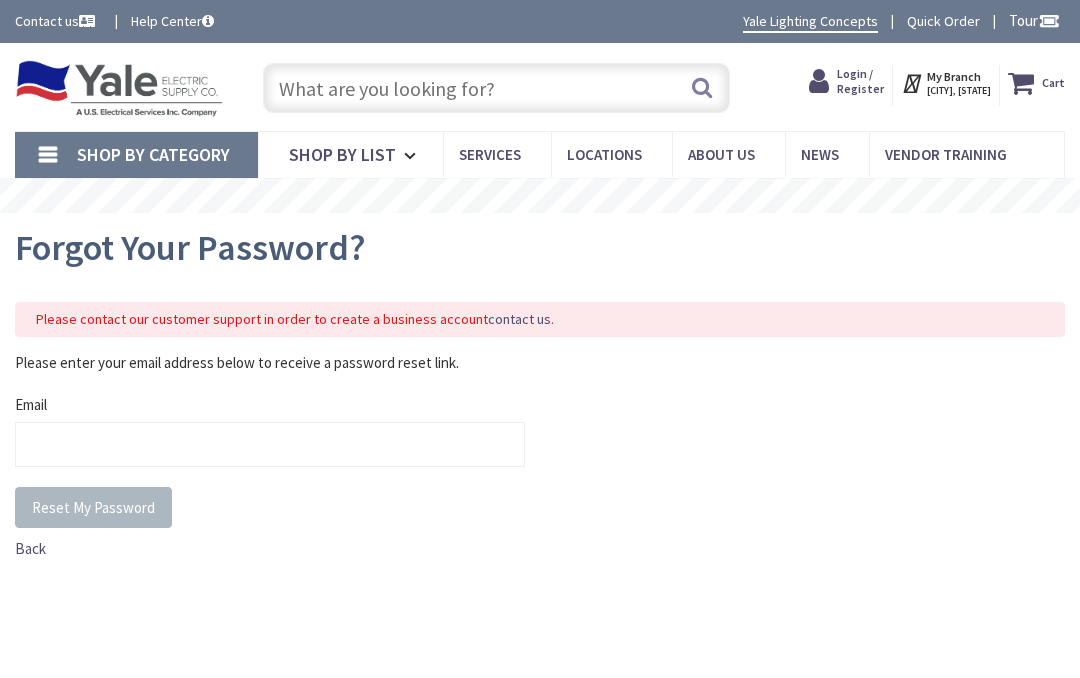 scroll, scrollTop: 0, scrollLeft: 0, axis: both 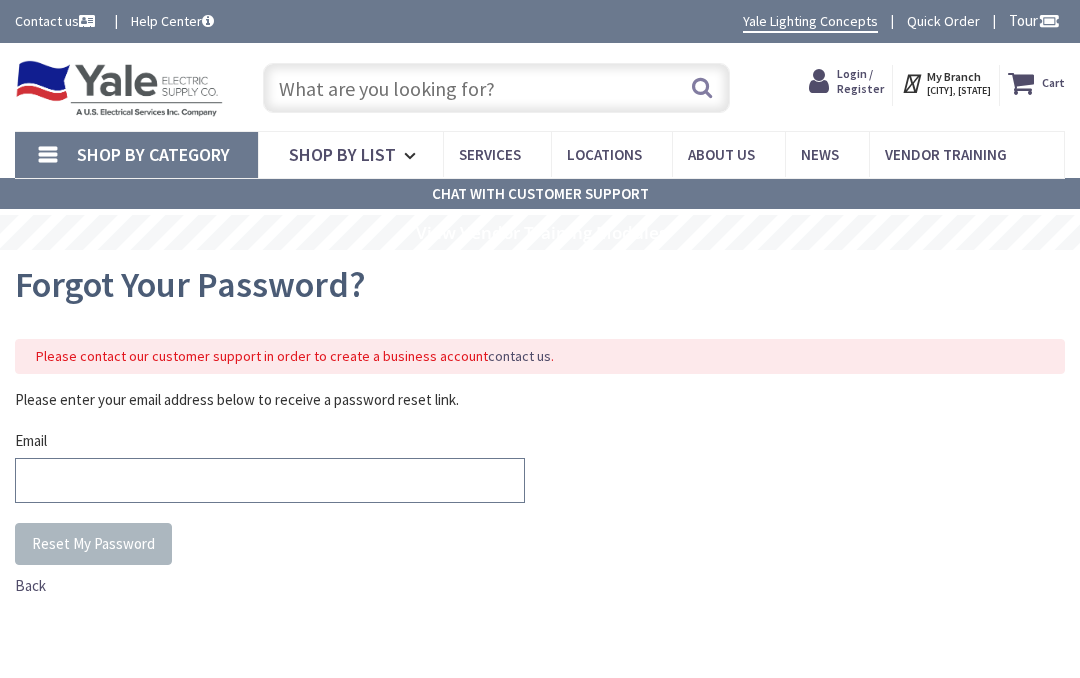 click on "Email" at bounding box center (270, 480) 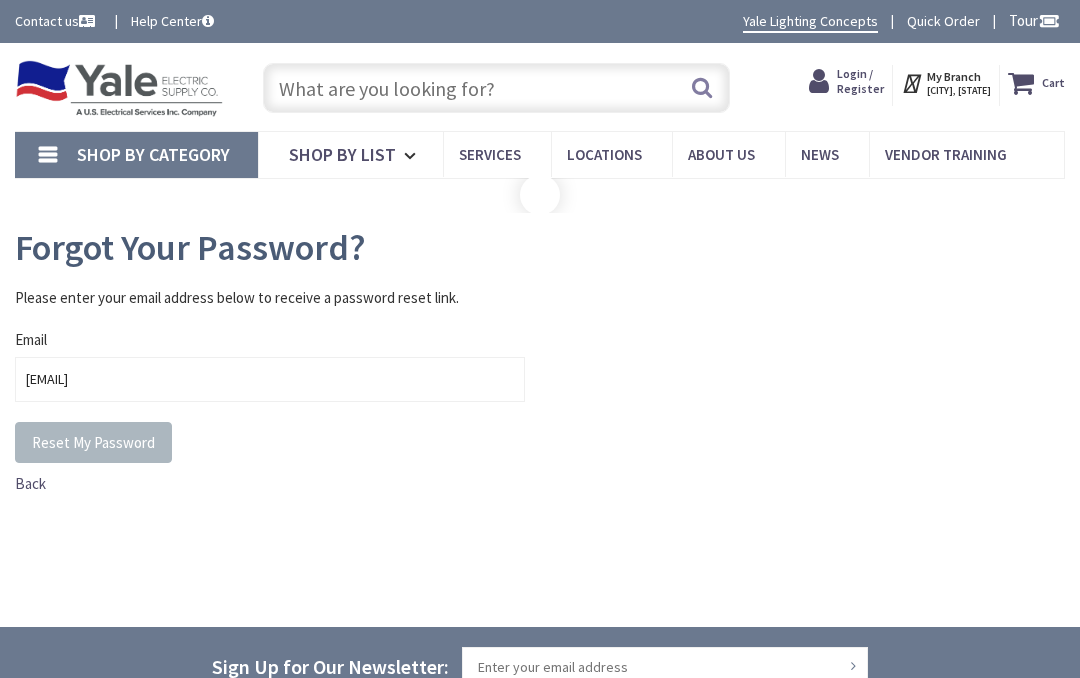 scroll, scrollTop: 0, scrollLeft: 0, axis: both 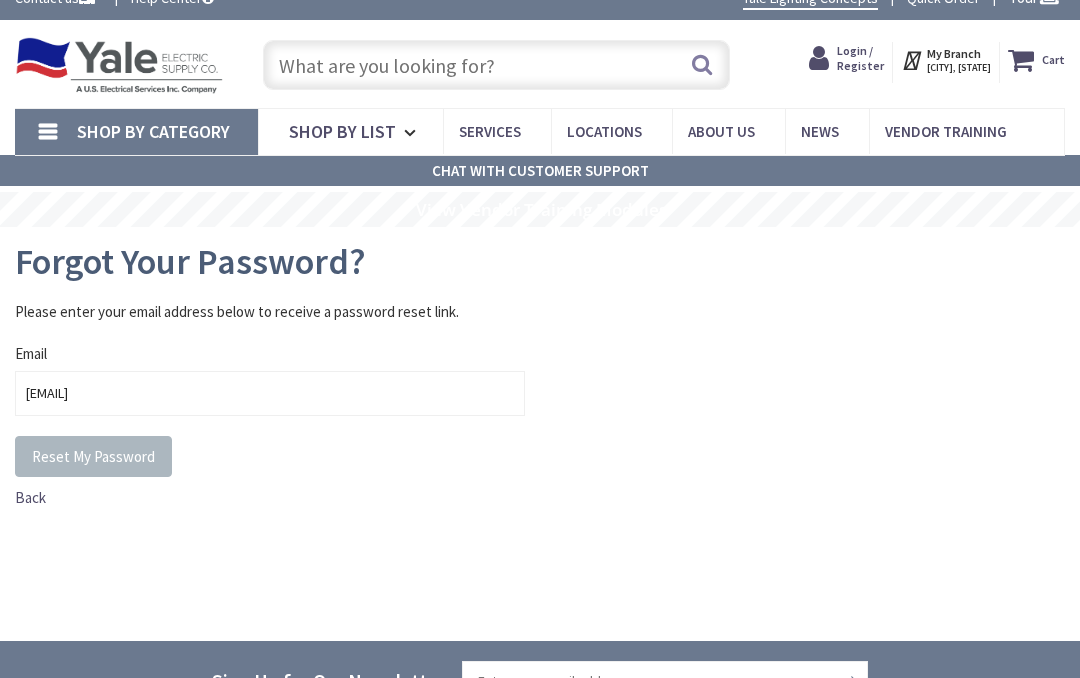 click on "Login / Register Login" at bounding box center [860, 60] 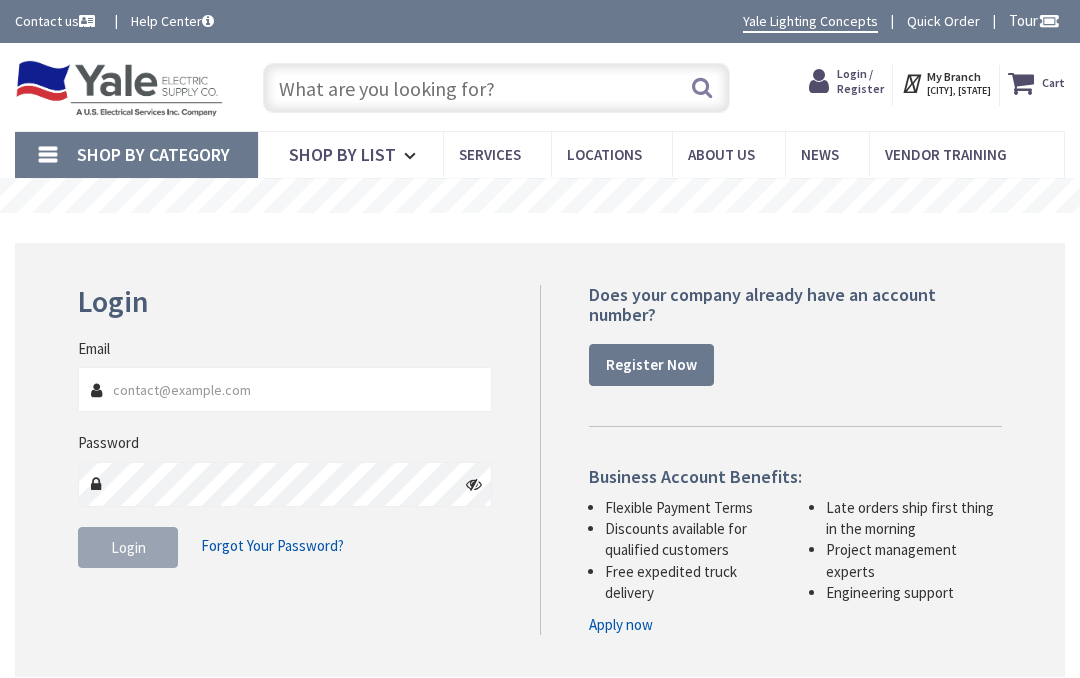 scroll, scrollTop: 0, scrollLeft: 0, axis: both 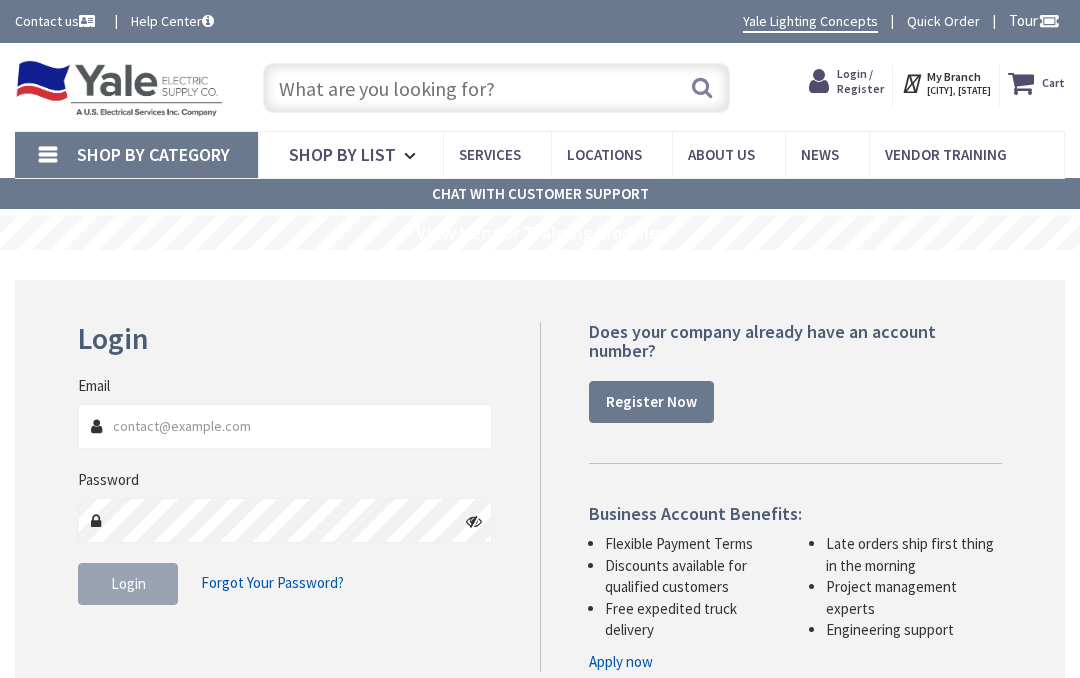 type on "aamador@ewingboe.org" 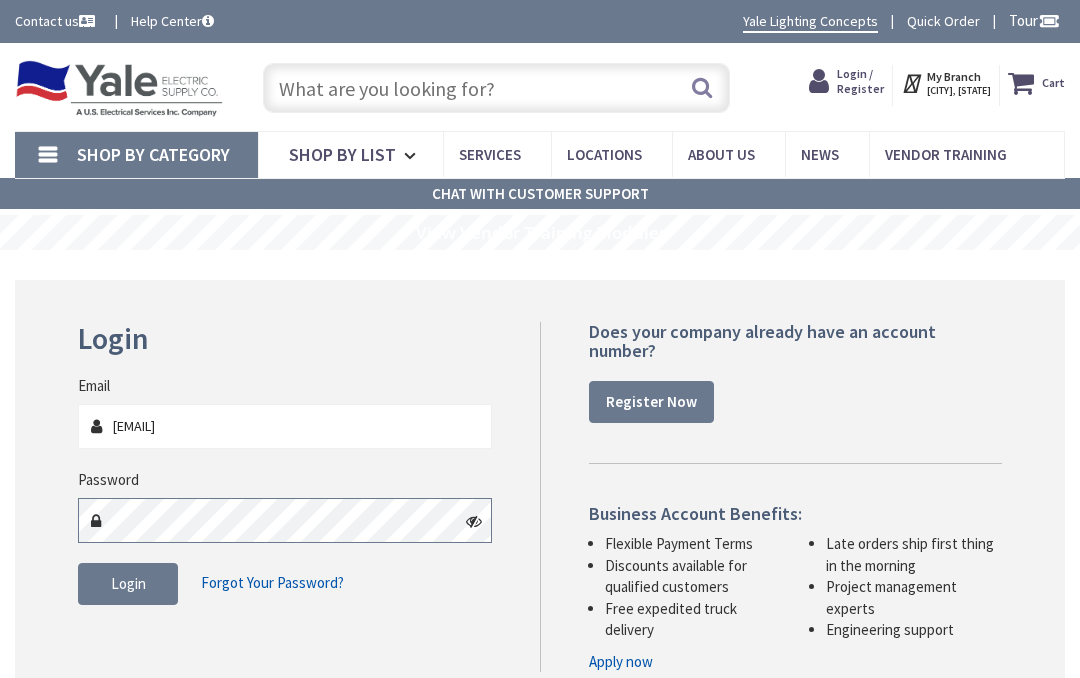 scroll, scrollTop: 122, scrollLeft: 0, axis: vertical 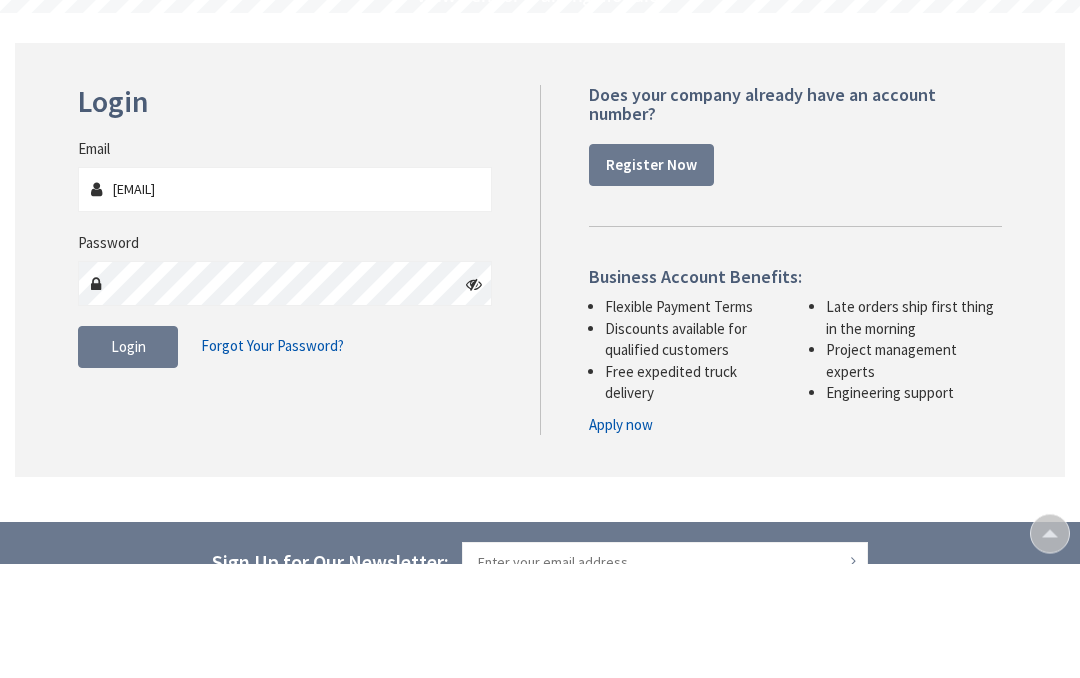 click on "Register Now" at bounding box center [651, 280] 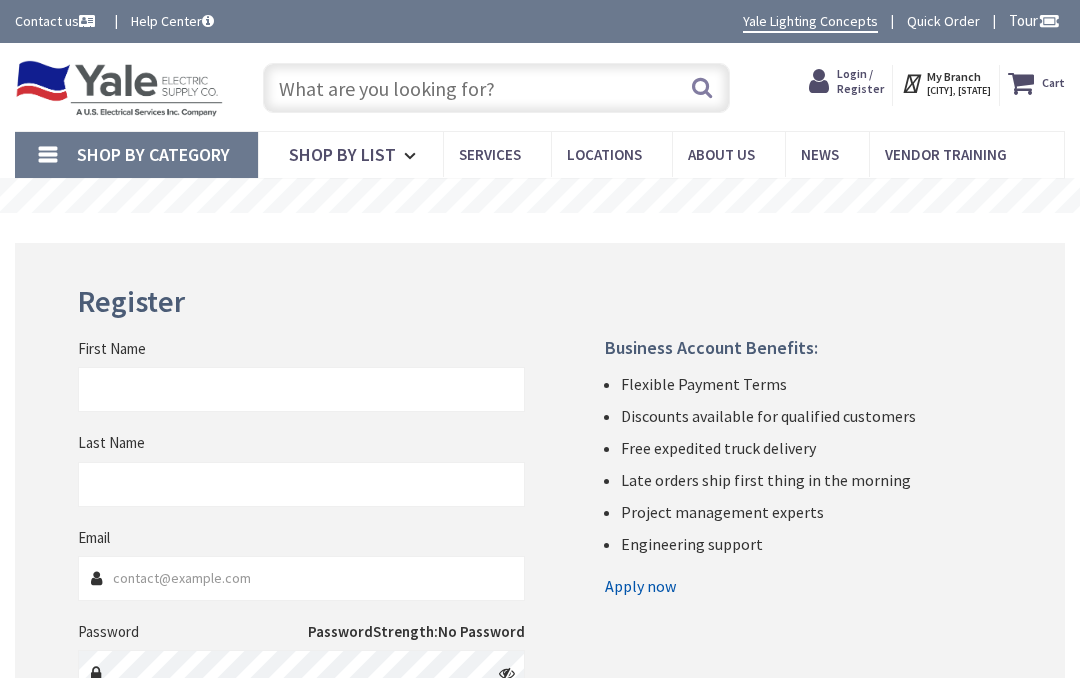 scroll, scrollTop: 0, scrollLeft: 0, axis: both 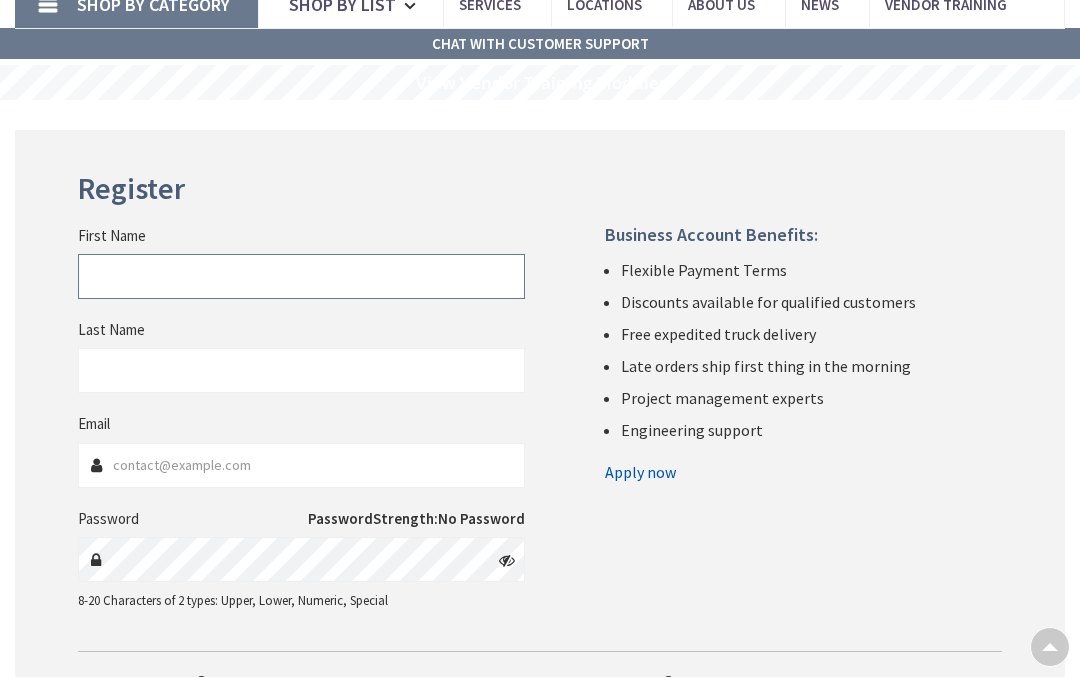 click on "First Name" at bounding box center [301, 277] 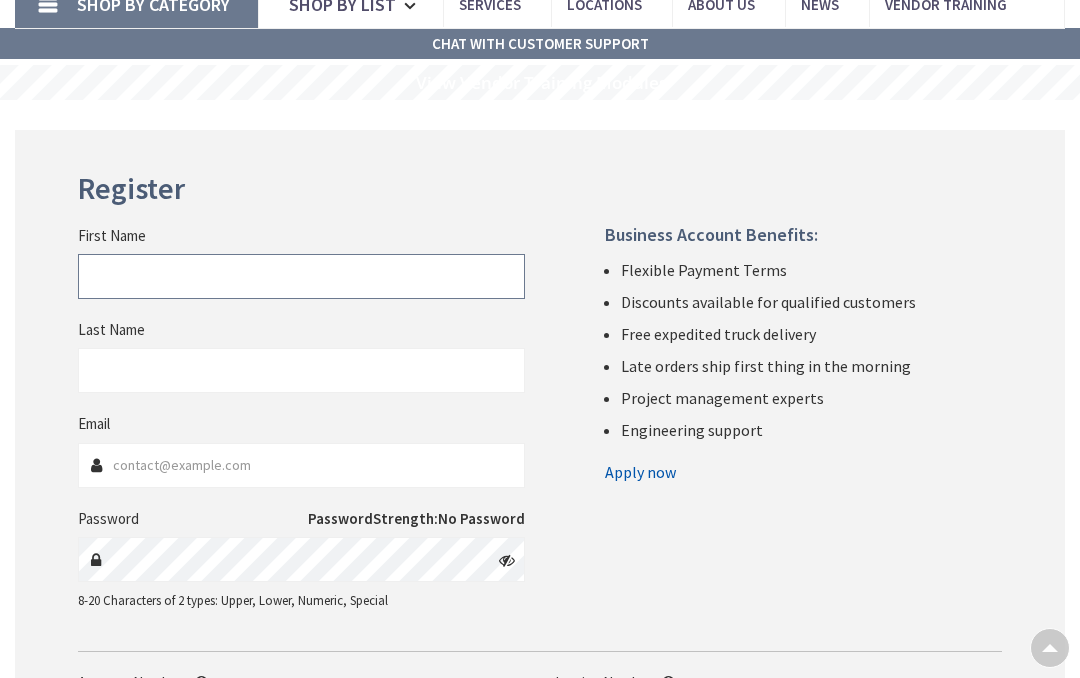 scroll, scrollTop: 149, scrollLeft: 0, axis: vertical 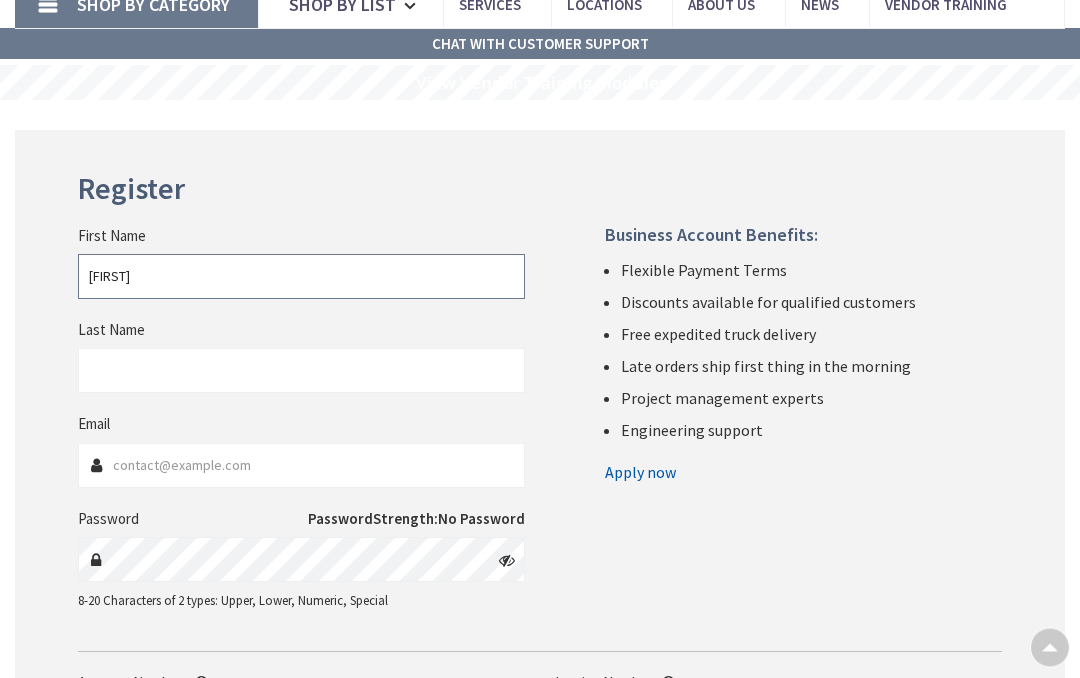 type on "Alvin" 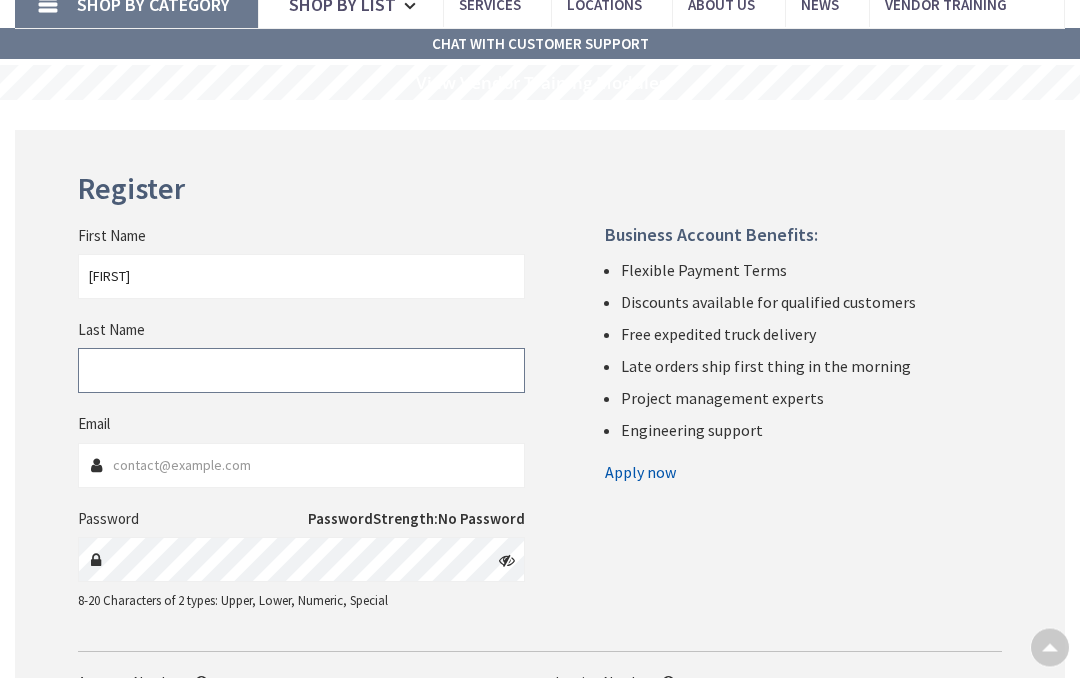click on "Last Name" at bounding box center (301, 371) 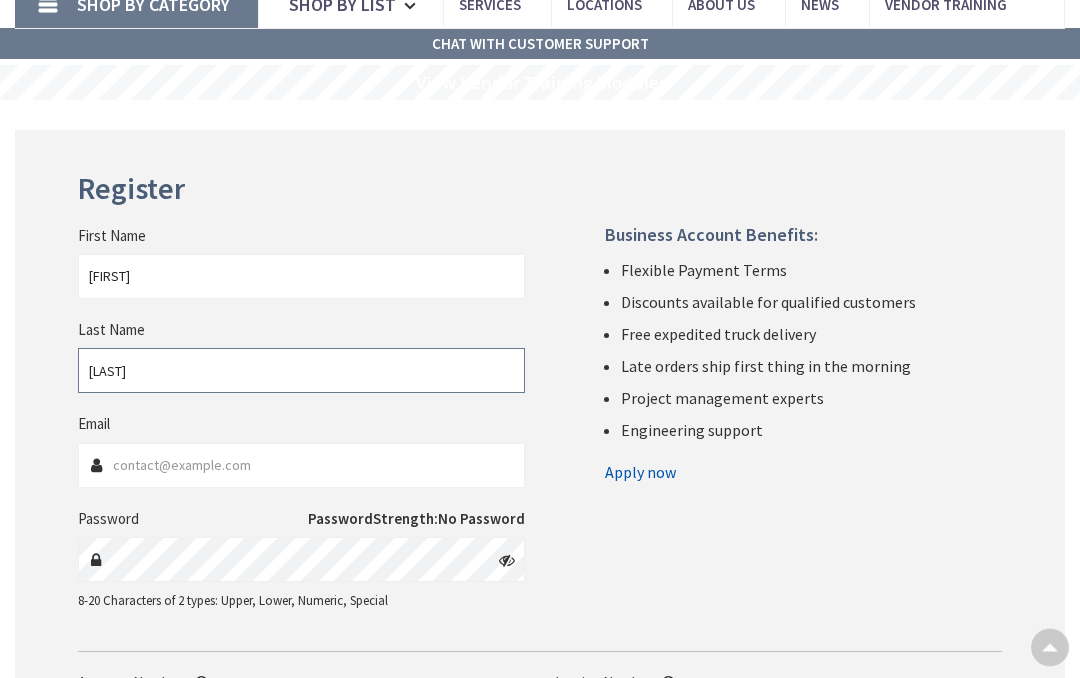 type on "Amador" 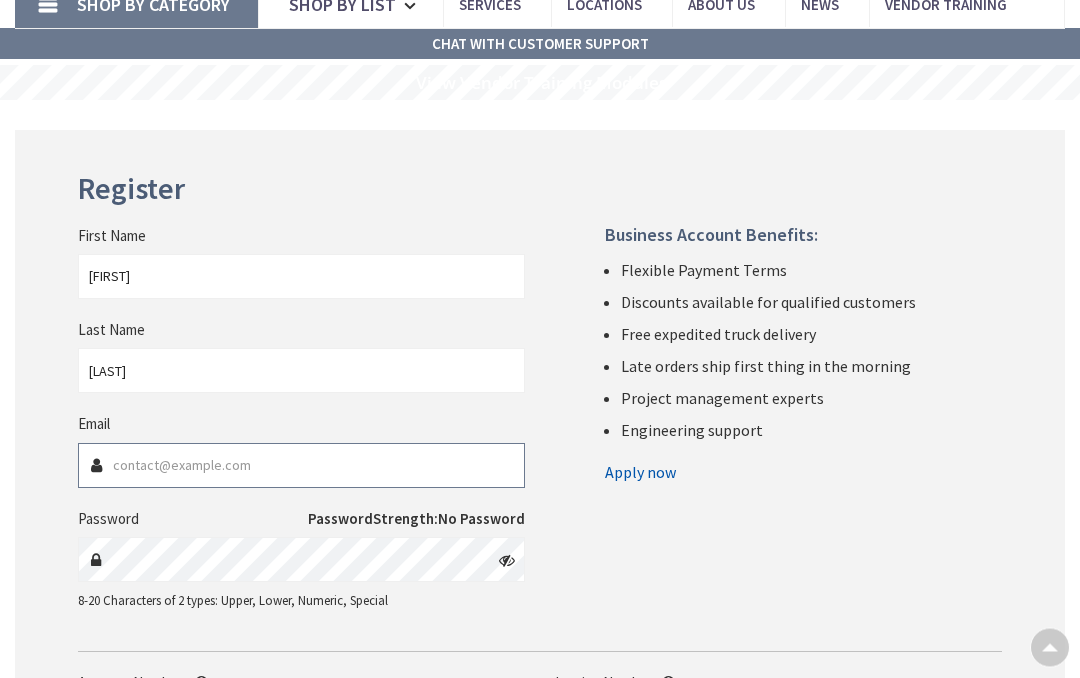 click on "Email" at bounding box center (301, 466) 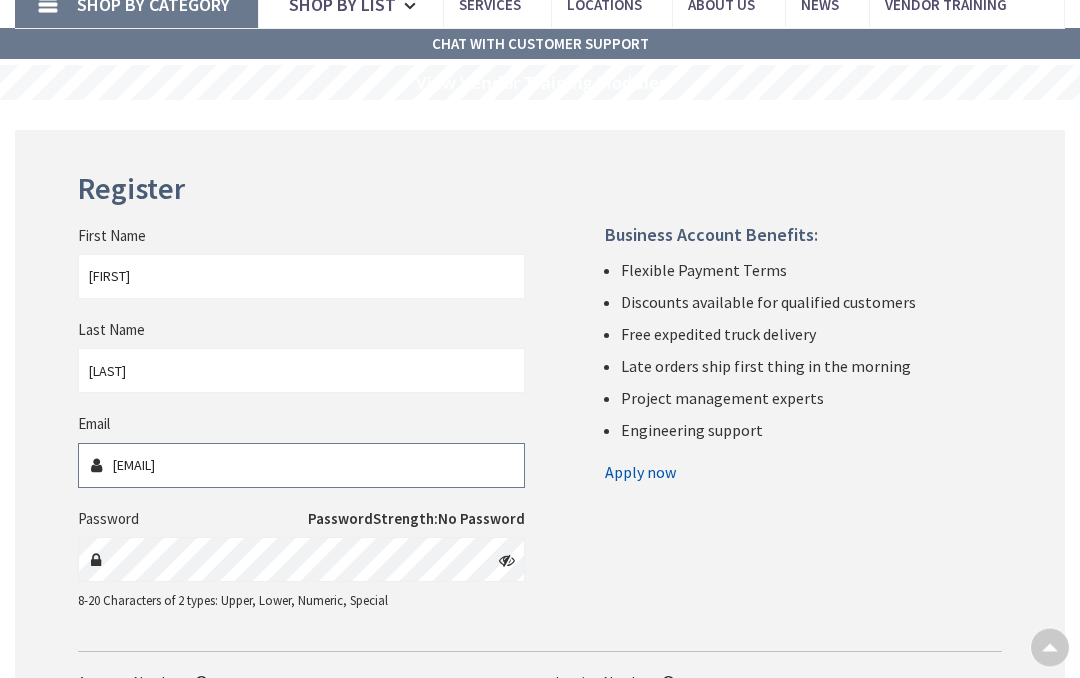 type on "aamador@ewingboe.org" 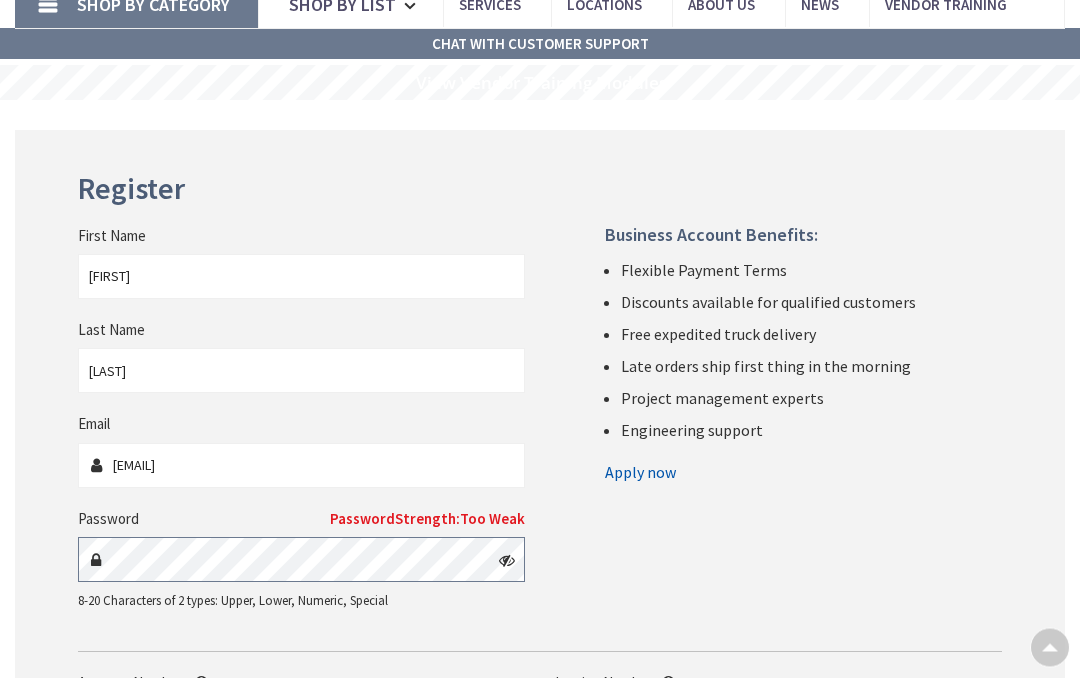 scroll, scrollTop: 310, scrollLeft: 0, axis: vertical 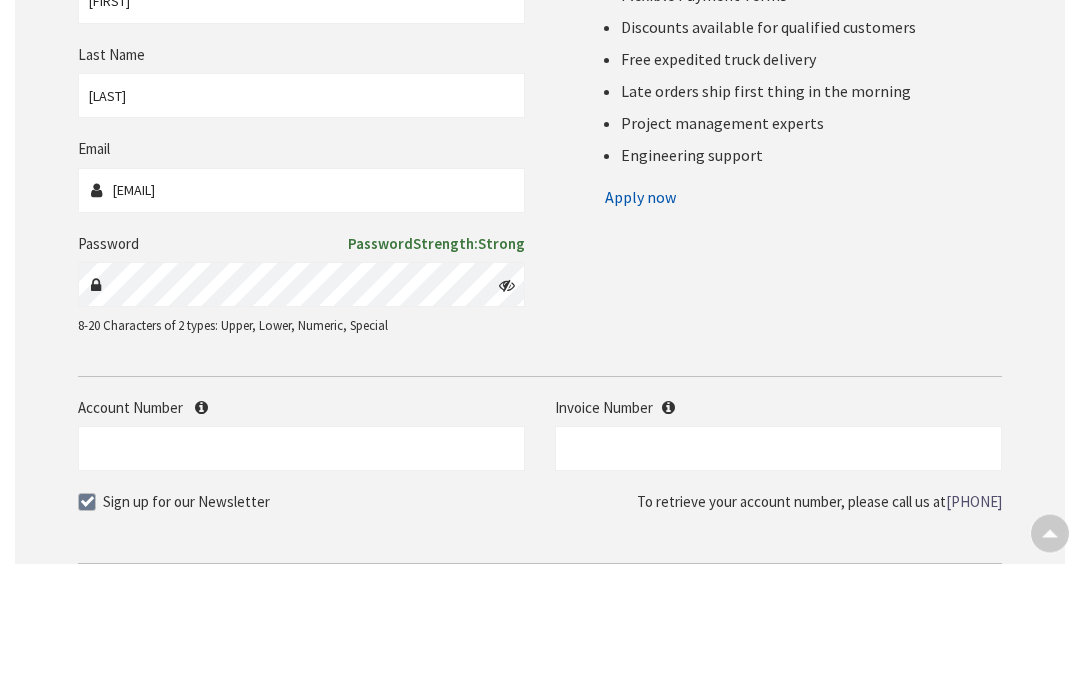 click at bounding box center [507, 400] 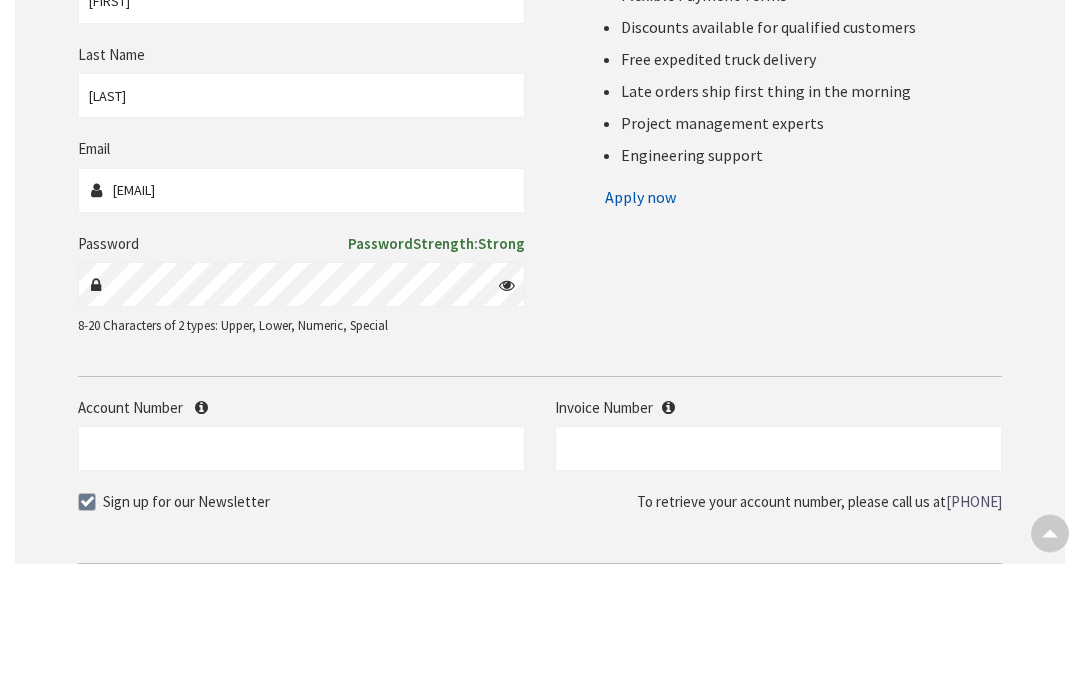 scroll, scrollTop: 425, scrollLeft: 0, axis: vertical 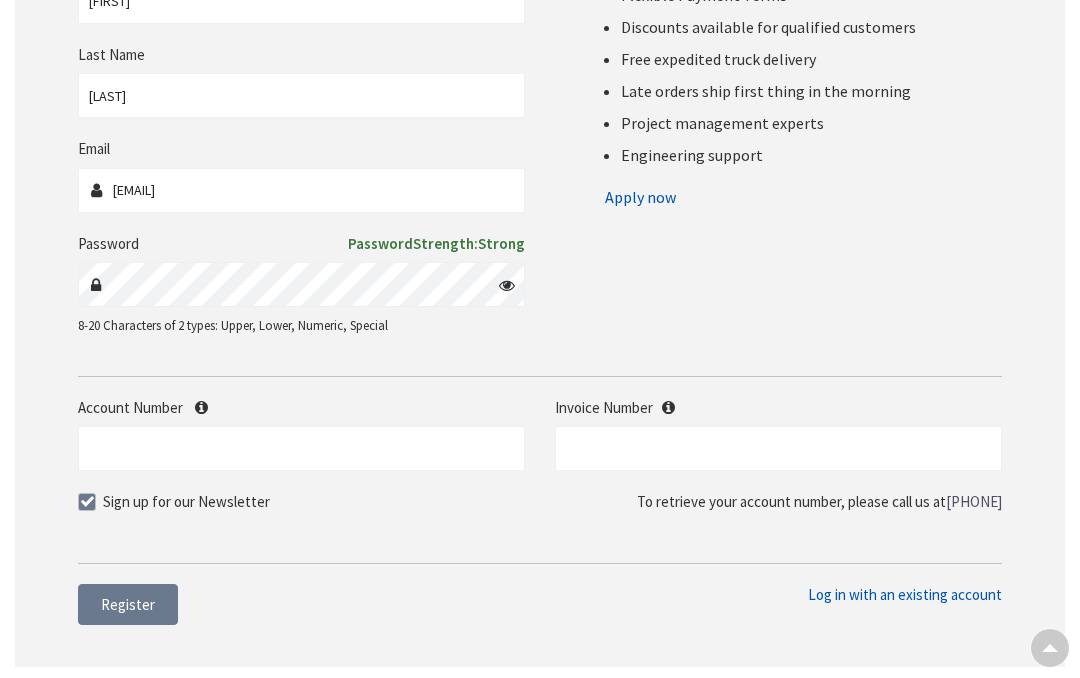 click at bounding box center (87, 502) 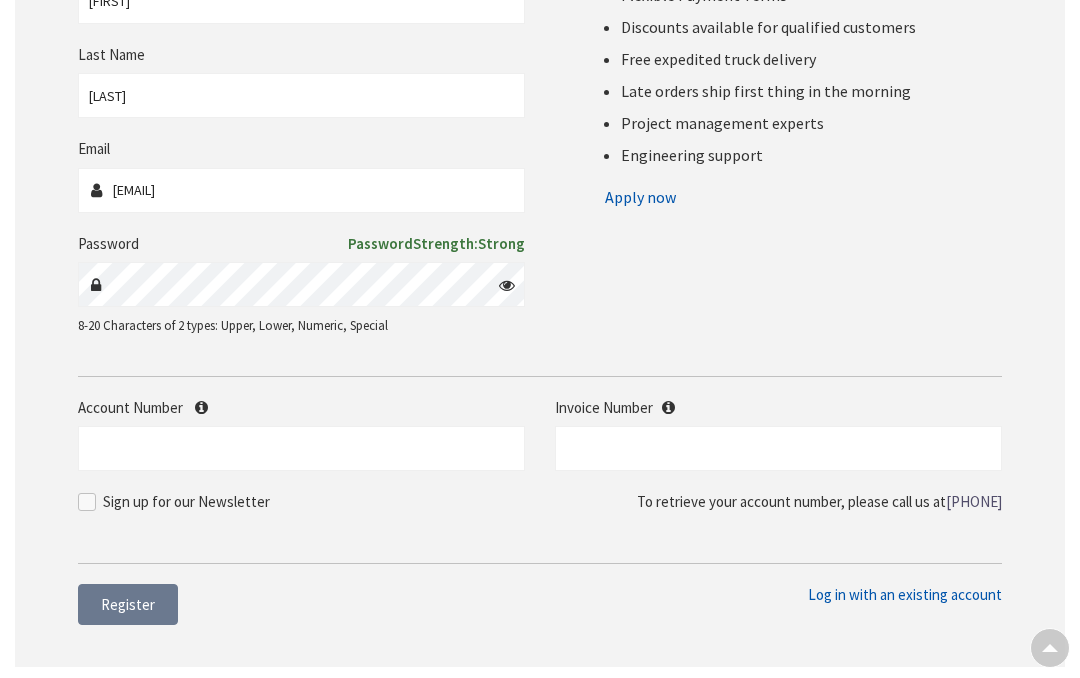 click on "Register" at bounding box center [128, 604] 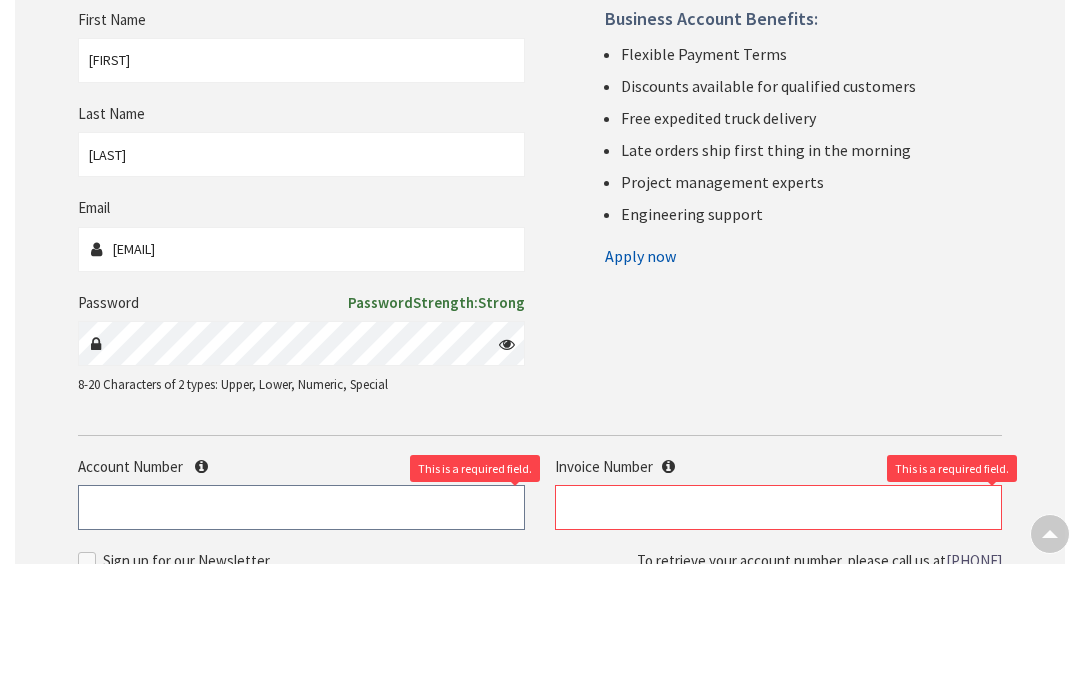 scroll, scrollTop: 255, scrollLeft: 0, axis: vertical 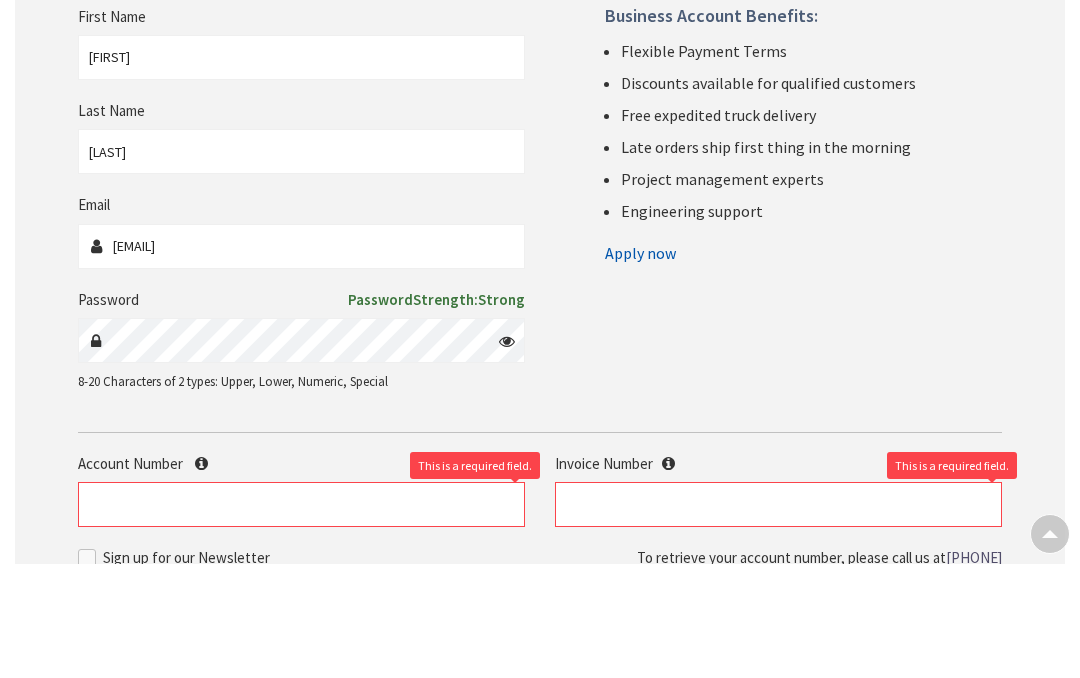 click on "Invoice Number" at bounding box center (778, 577) 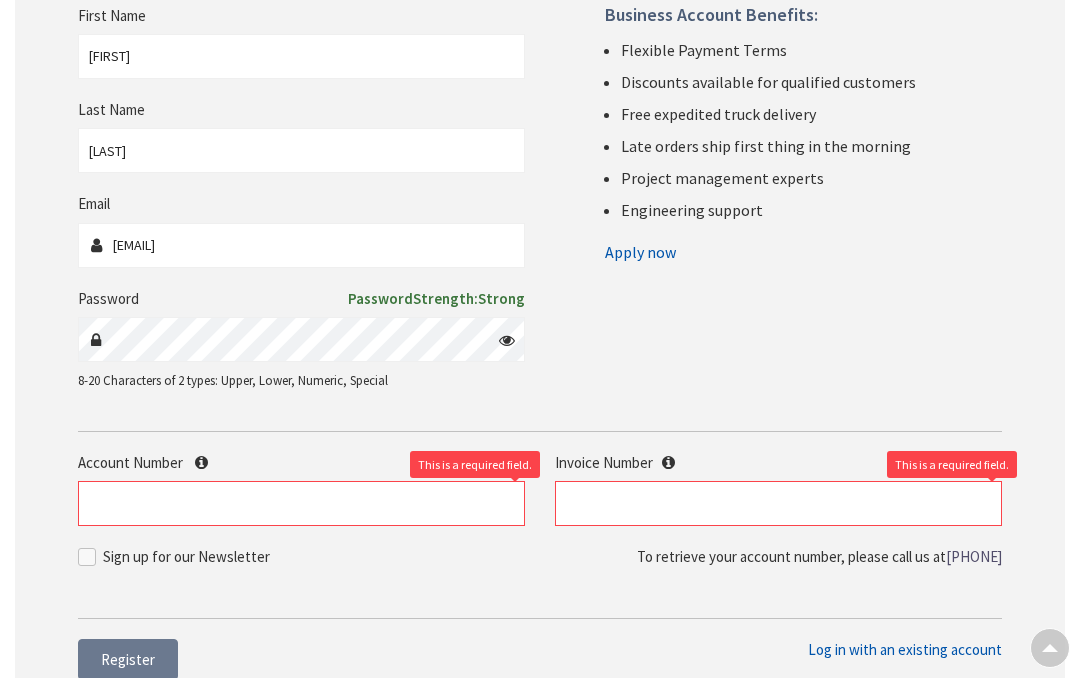 click on "Invoice Number" at bounding box center [778, 462] 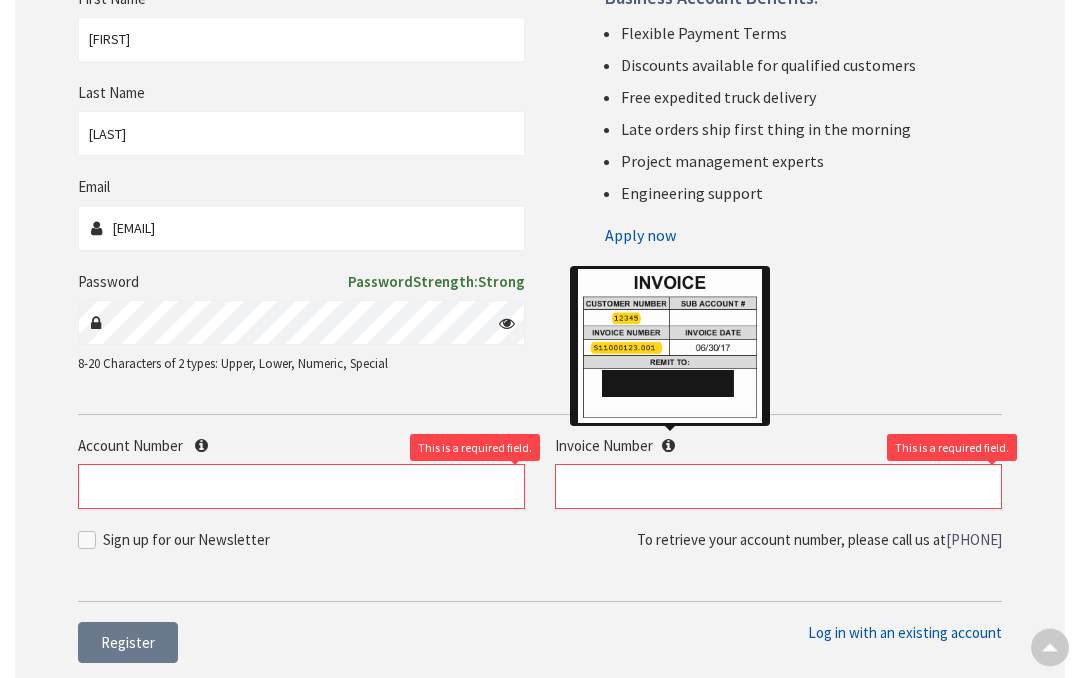 scroll, scrollTop: 388, scrollLeft: 0, axis: vertical 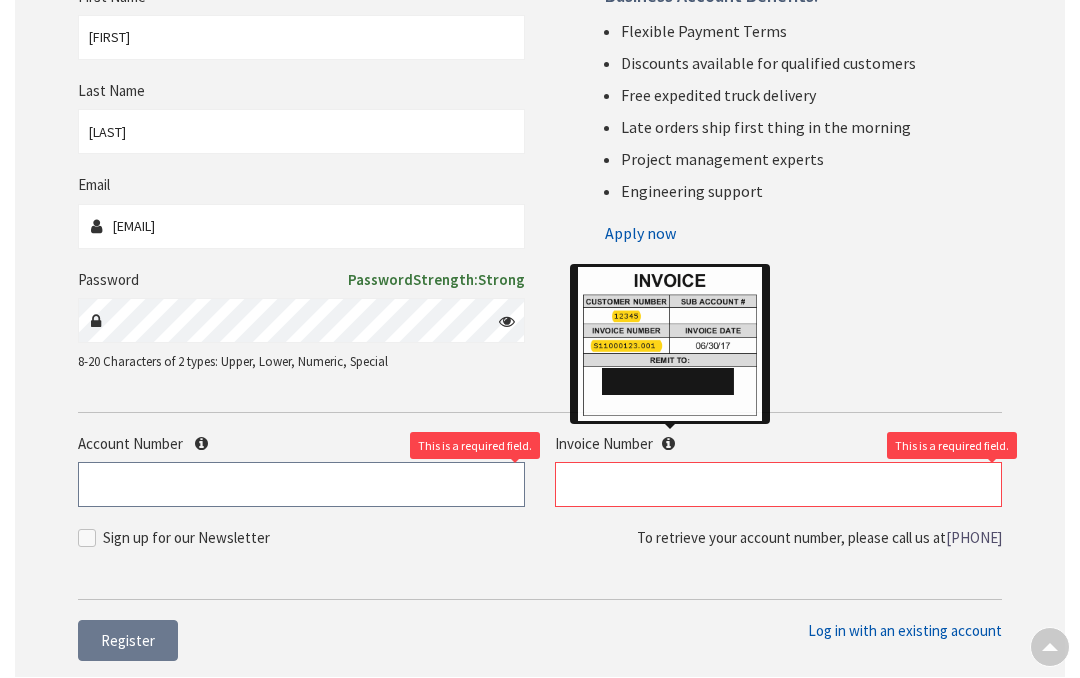 click on "Account Number" at bounding box center [301, 485] 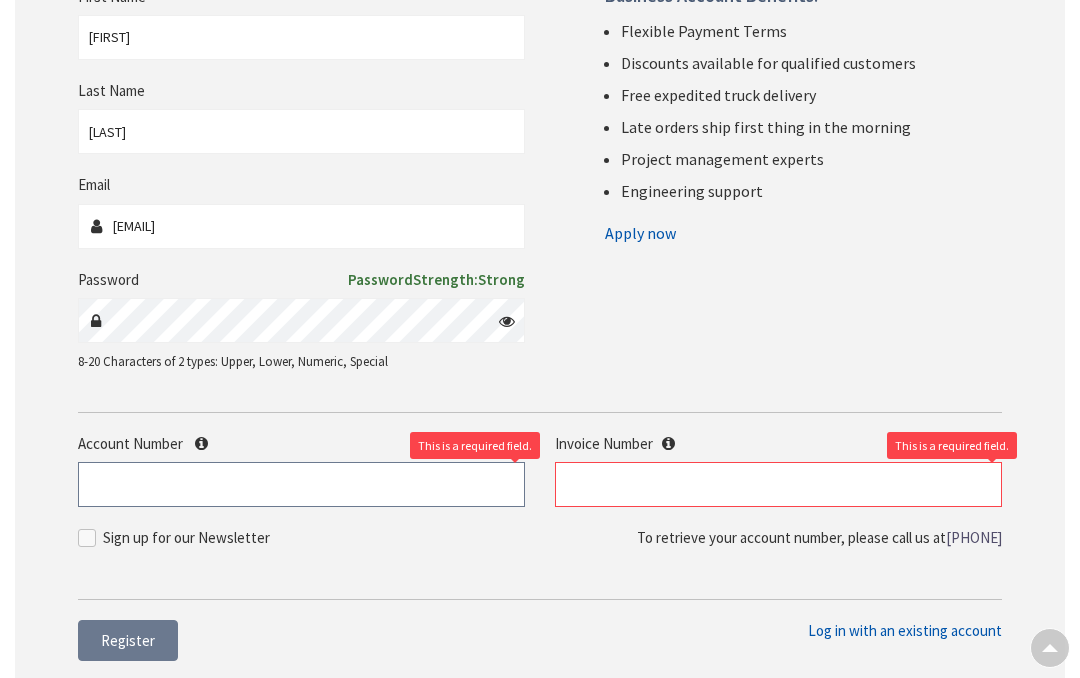 scroll, scrollTop: 388, scrollLeft: 0, axis: vertical 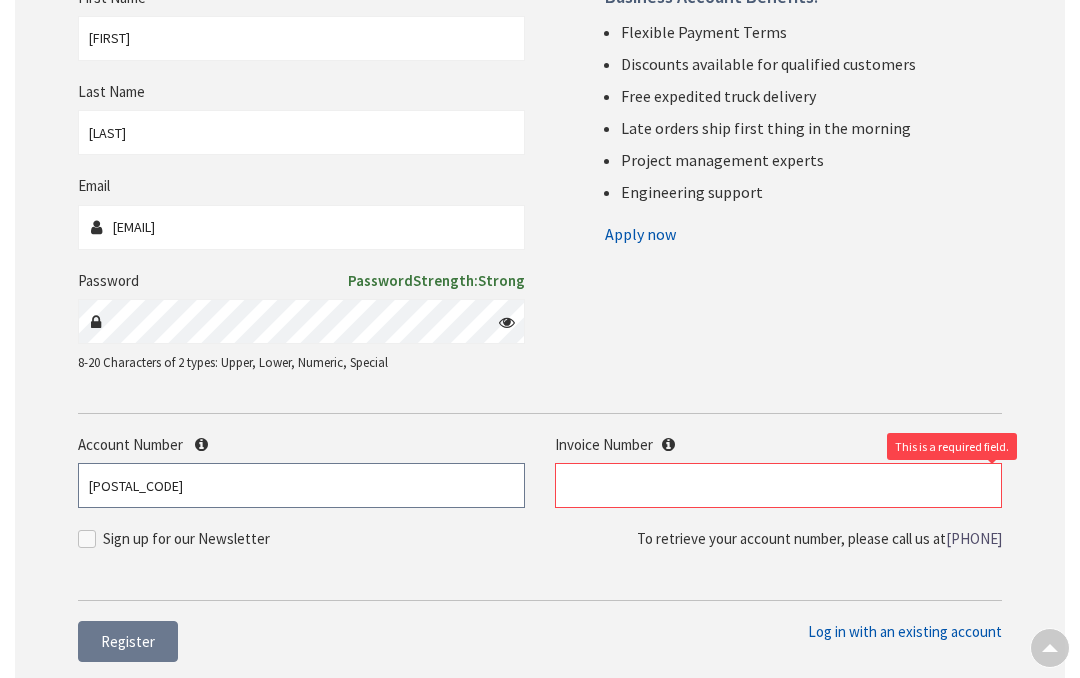 type on "347186" 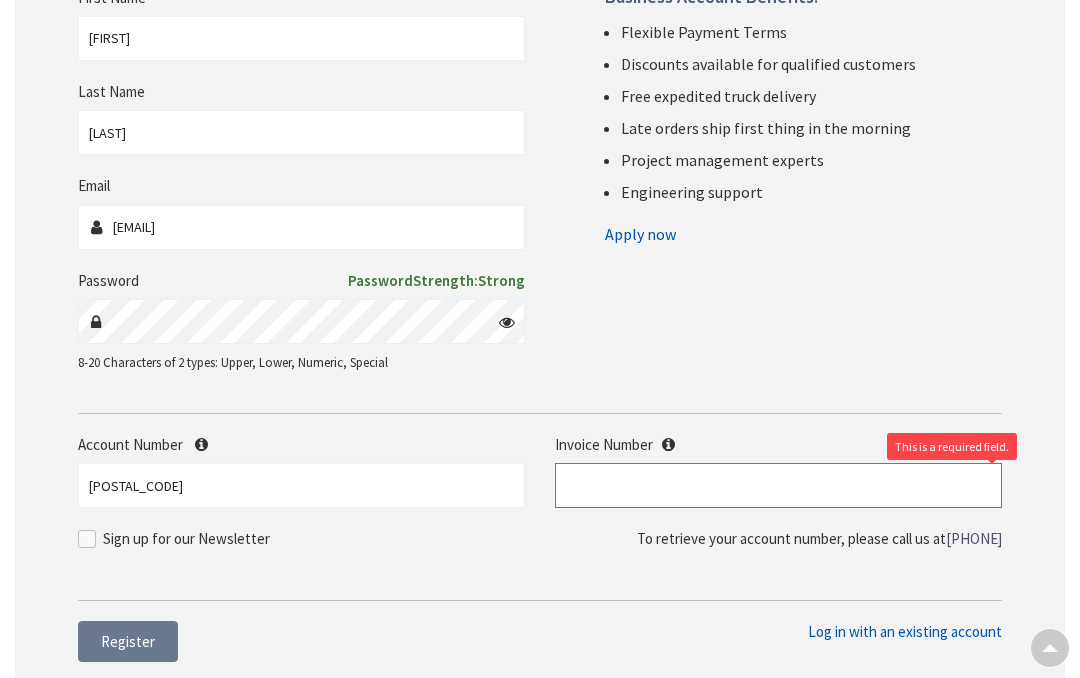 click at bounding box center [778, 485] 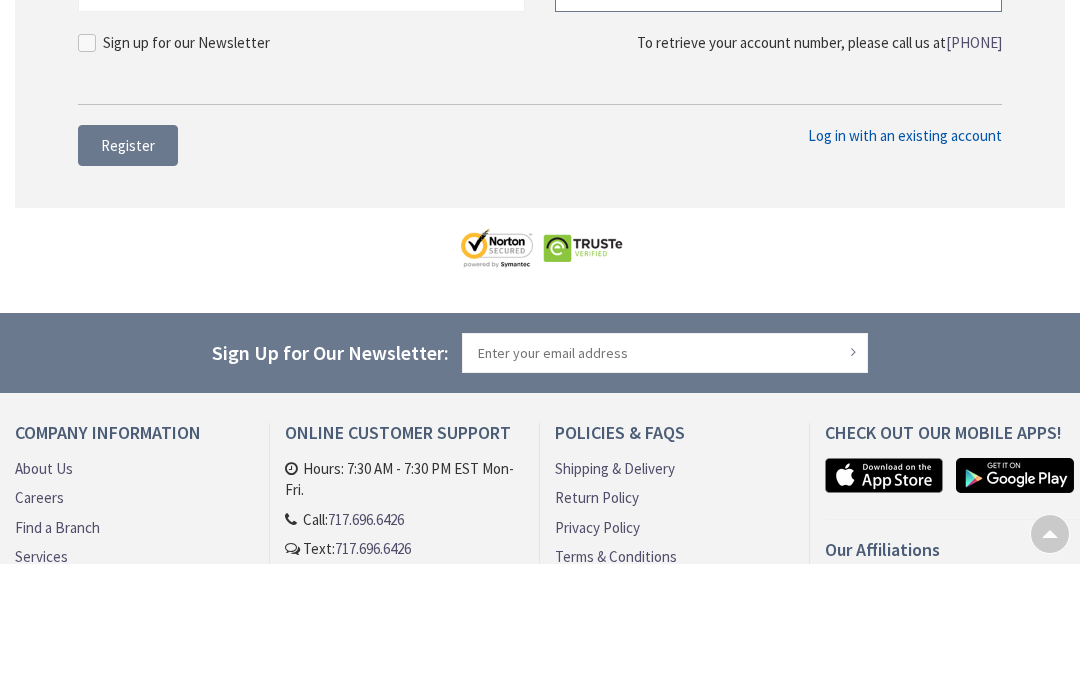 scroll, scrollTop: 776, scrollLeft: 0, axis: vertical 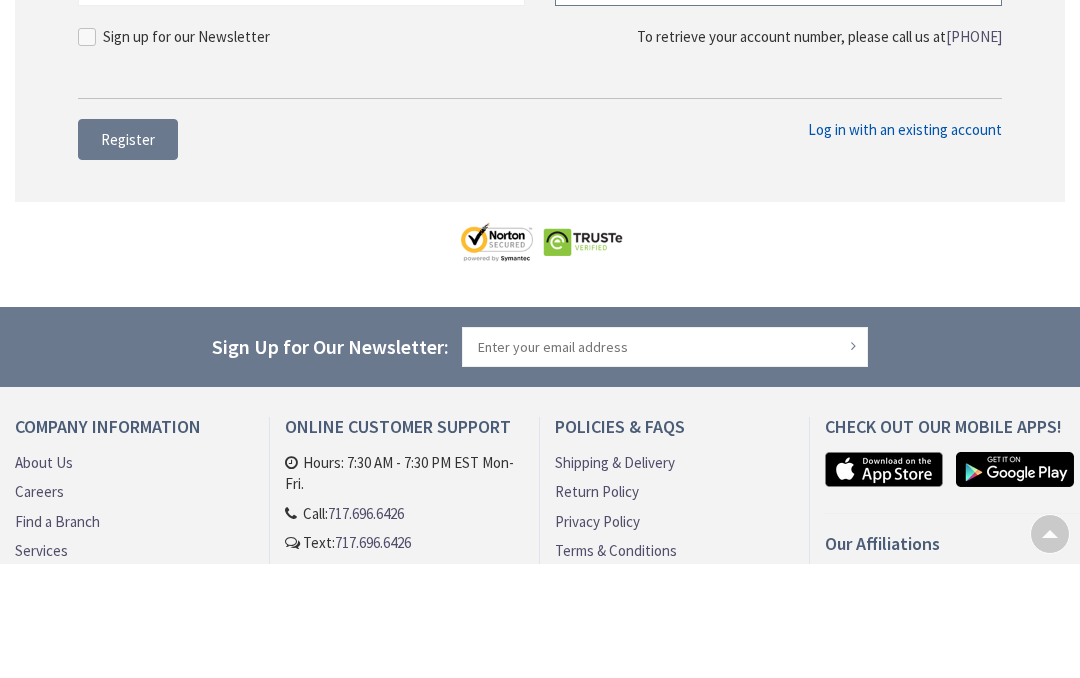type on "s128050658" 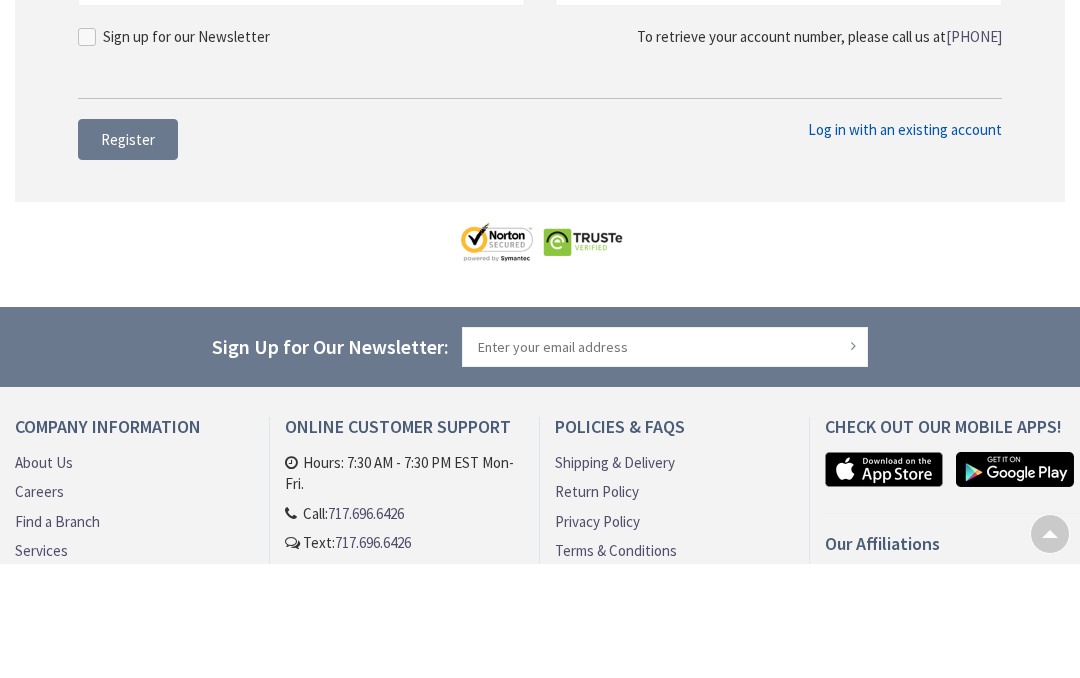 click on "Register" at bounding box center (128, 253) 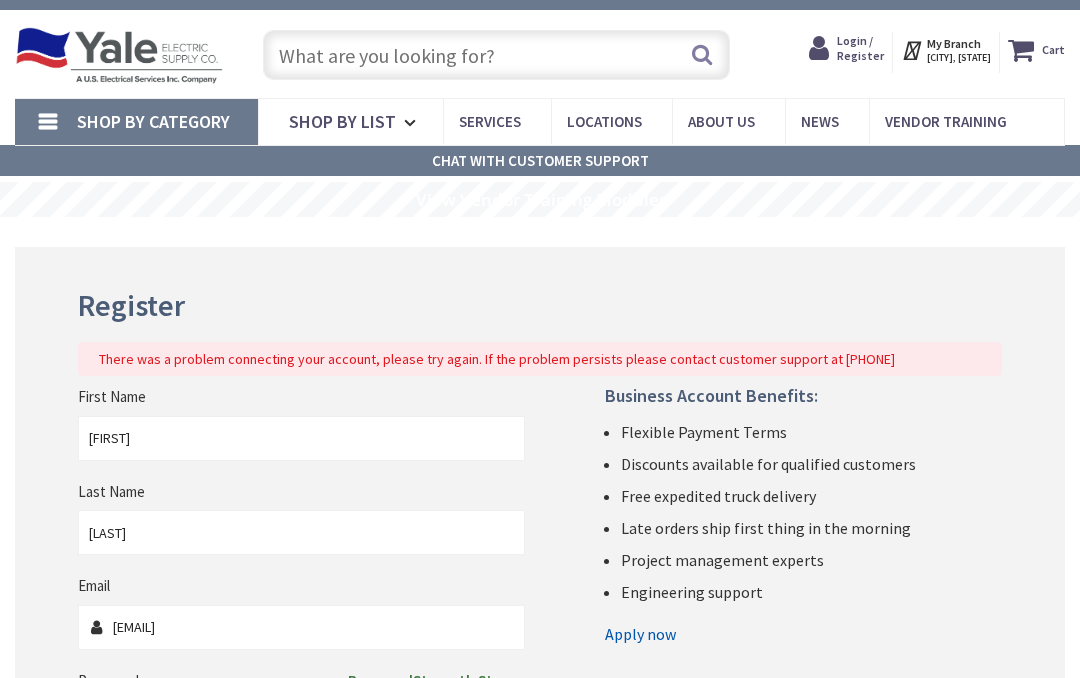 scroll, scrollTop: 26, scrollLeft: 0, axis: vertical 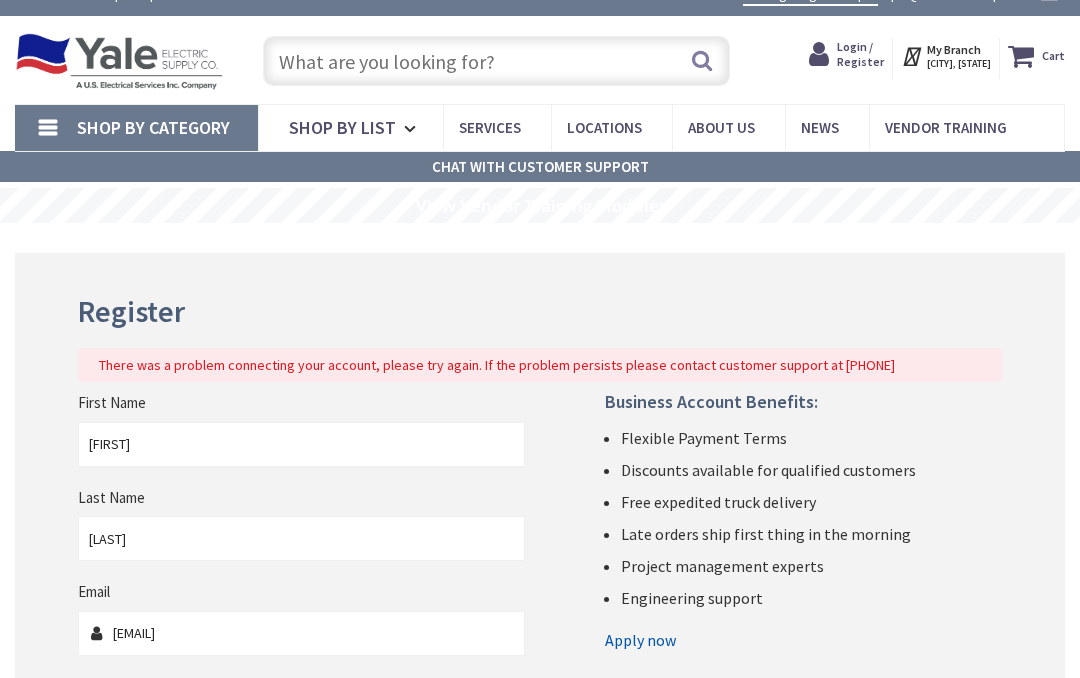click at bounding box center [119, 62] 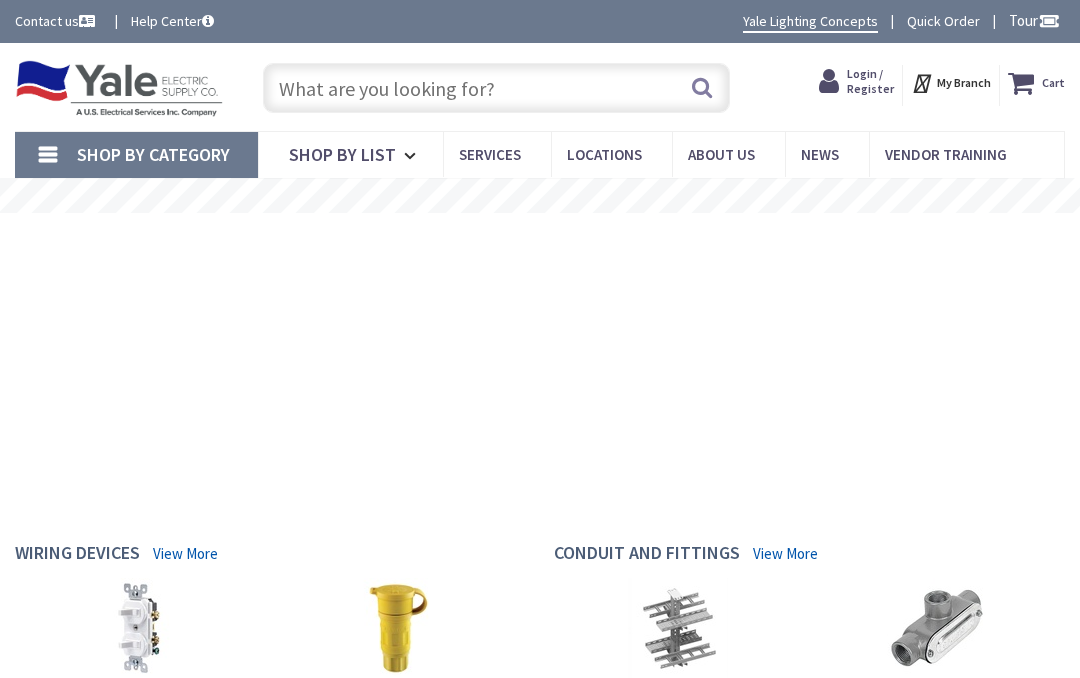 scroll, scrollTop: 0, scrollLeft: 0, axis: both 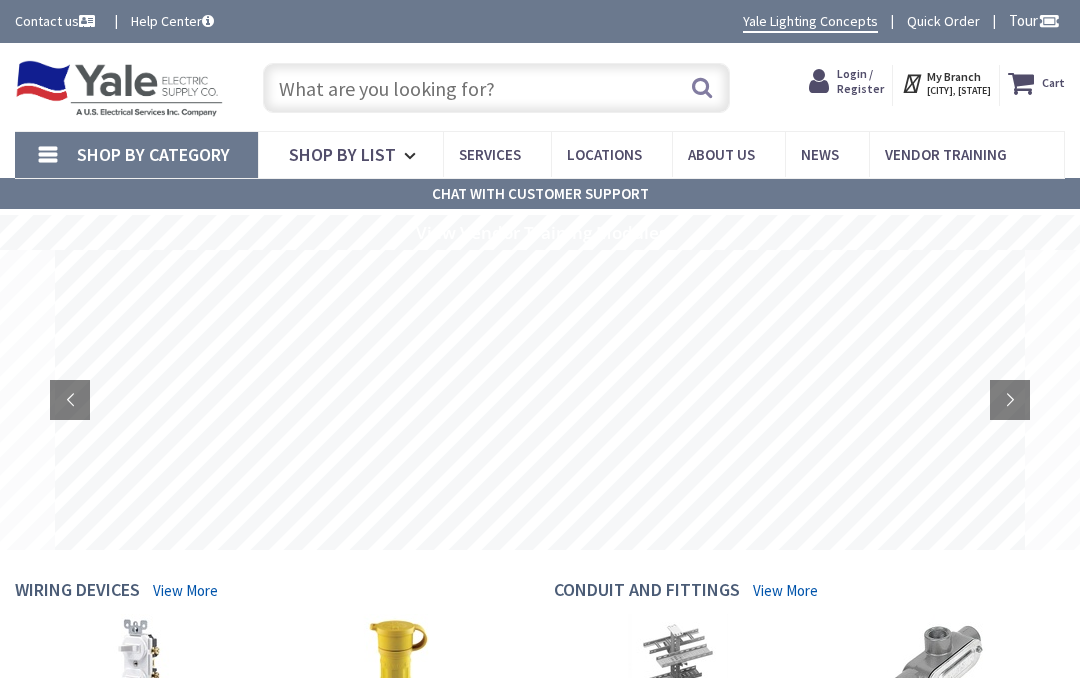 click at bounding box center [497, 88] 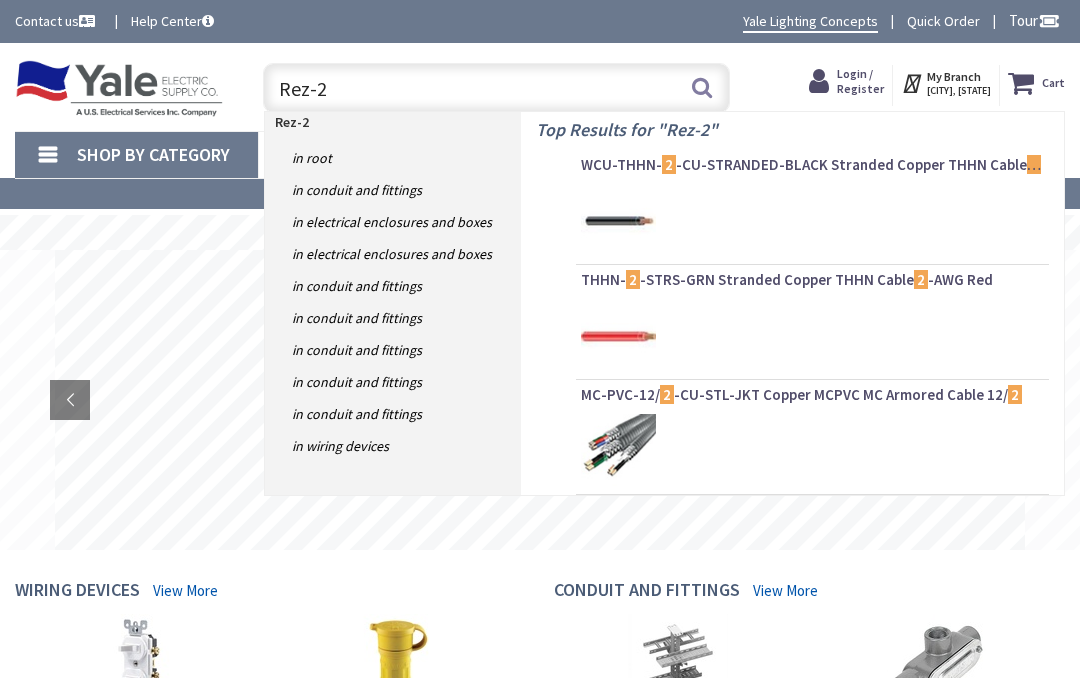 scroll, scrollTop: 0, scrollLeft: 0, axis: both 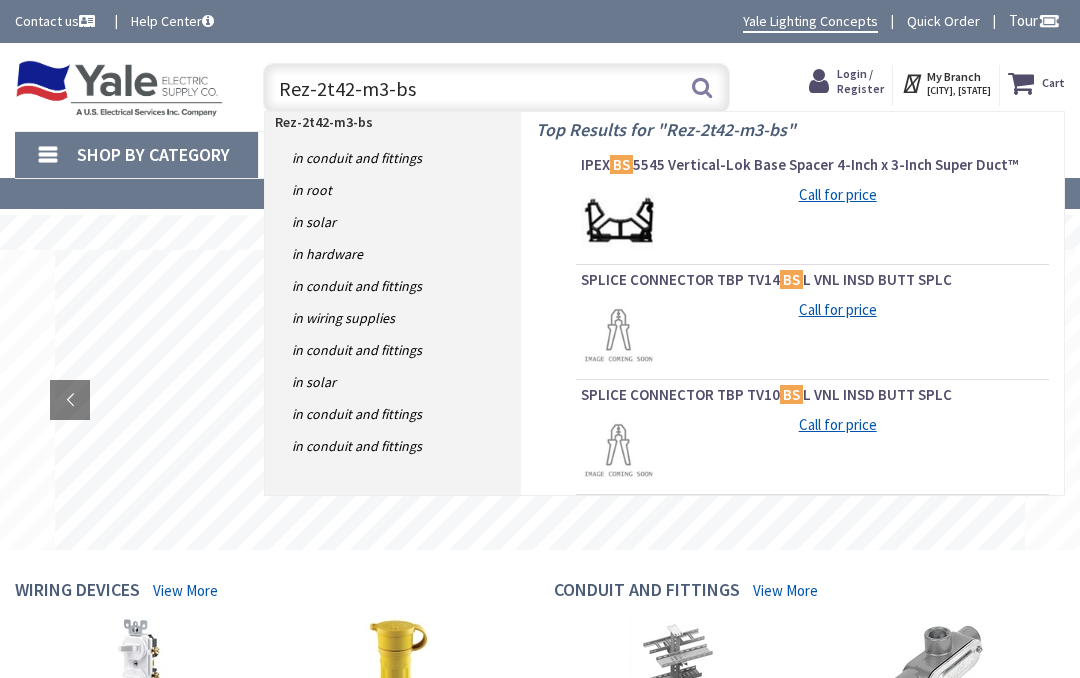 type on "Rez-2t42-m3-bs" 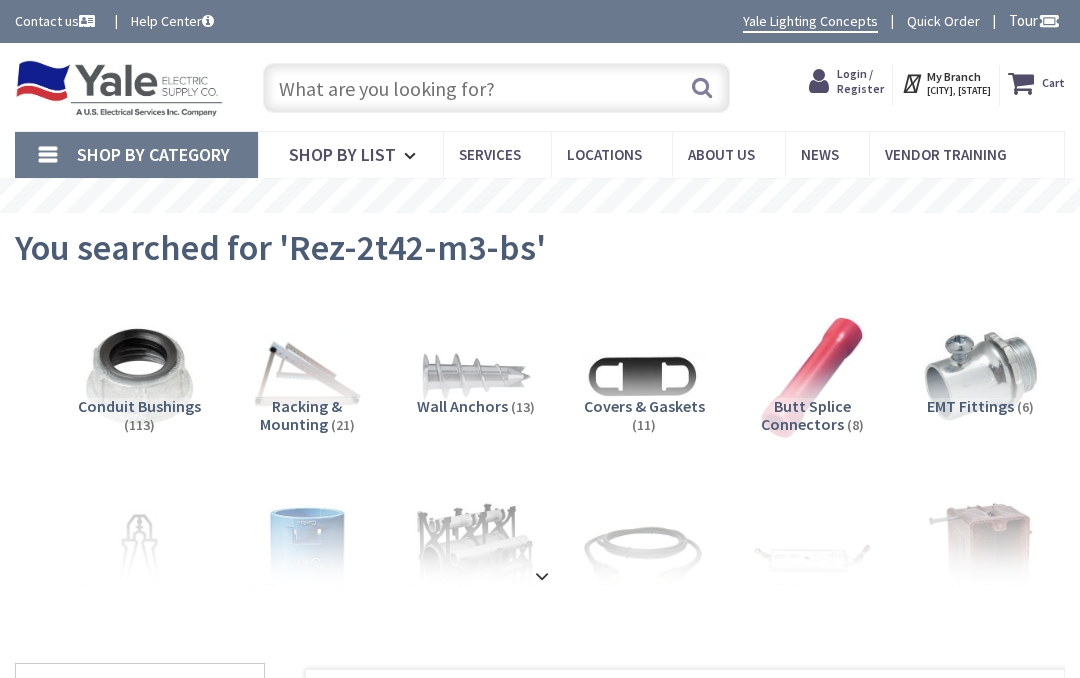 scroll, scrollTop: 0, scrollLeft: 0, axis: both 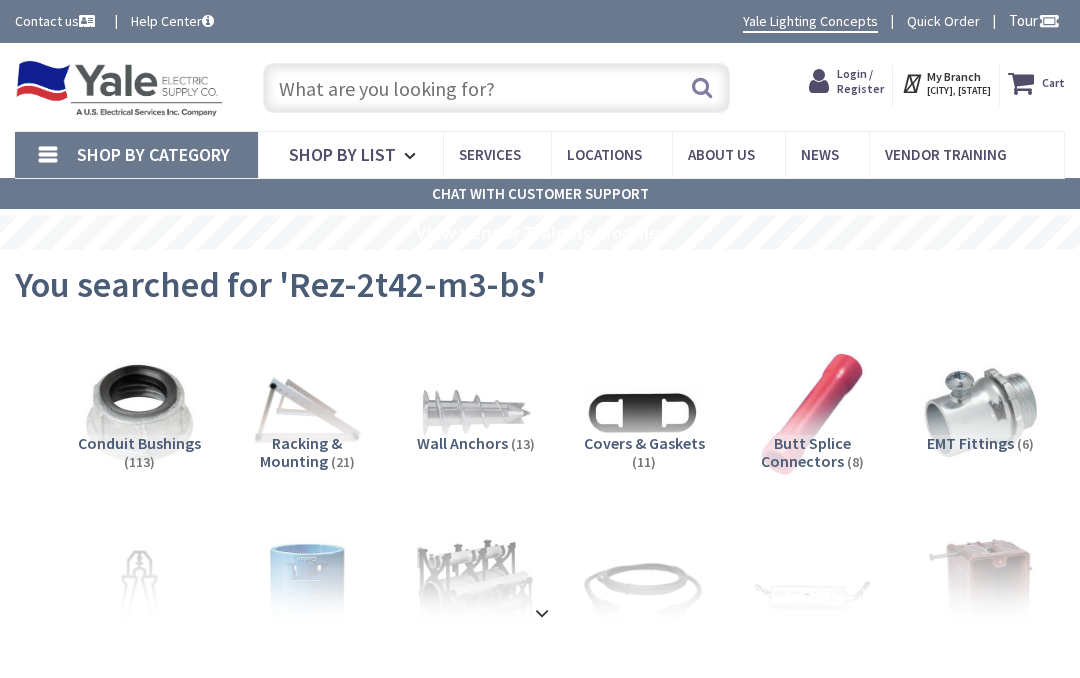 click at bounding box center (497, 88) 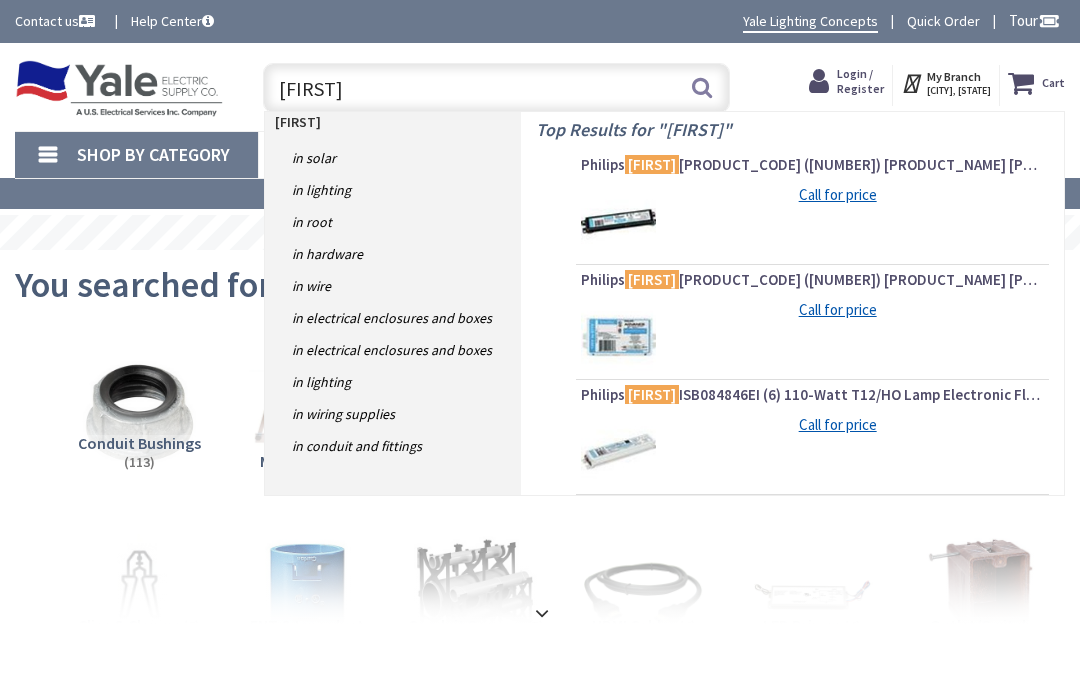 type on "Advance rez-2t42-m3-b3" 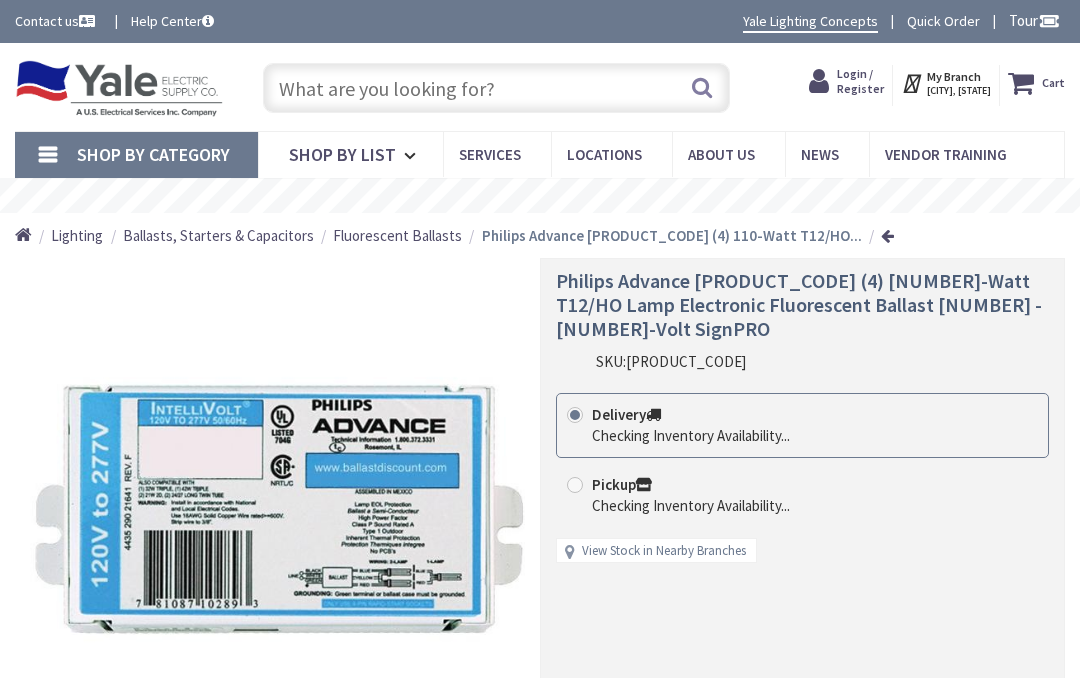 scroll, scrollTop: 0, scrollLeft: 0, axis: both 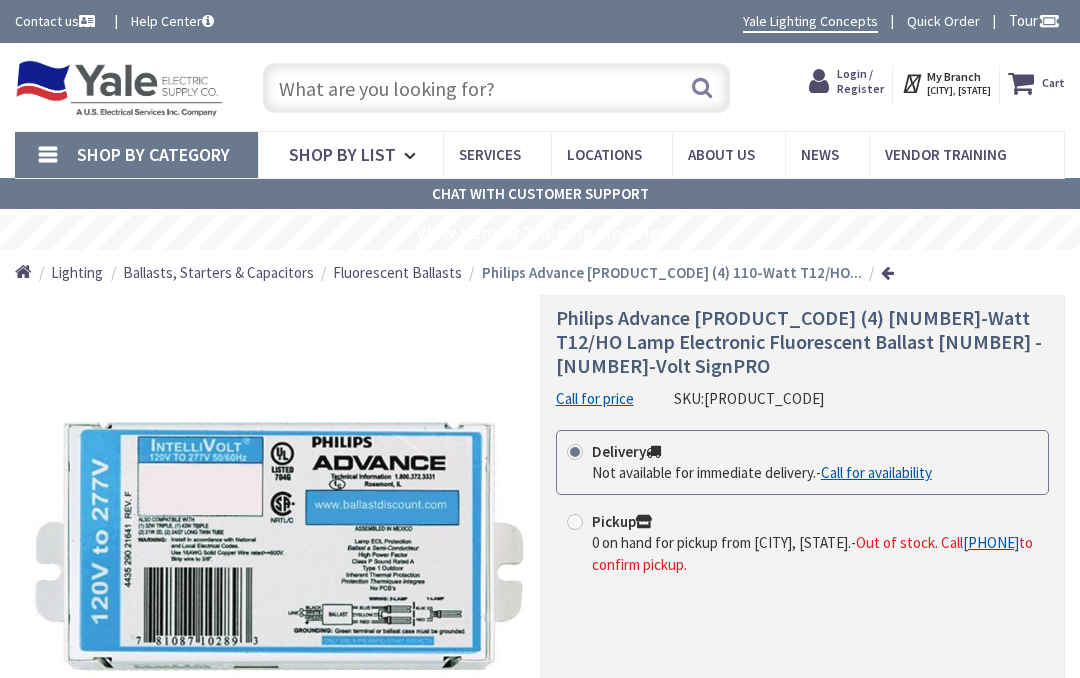 click at bounding box center [497, 88] 